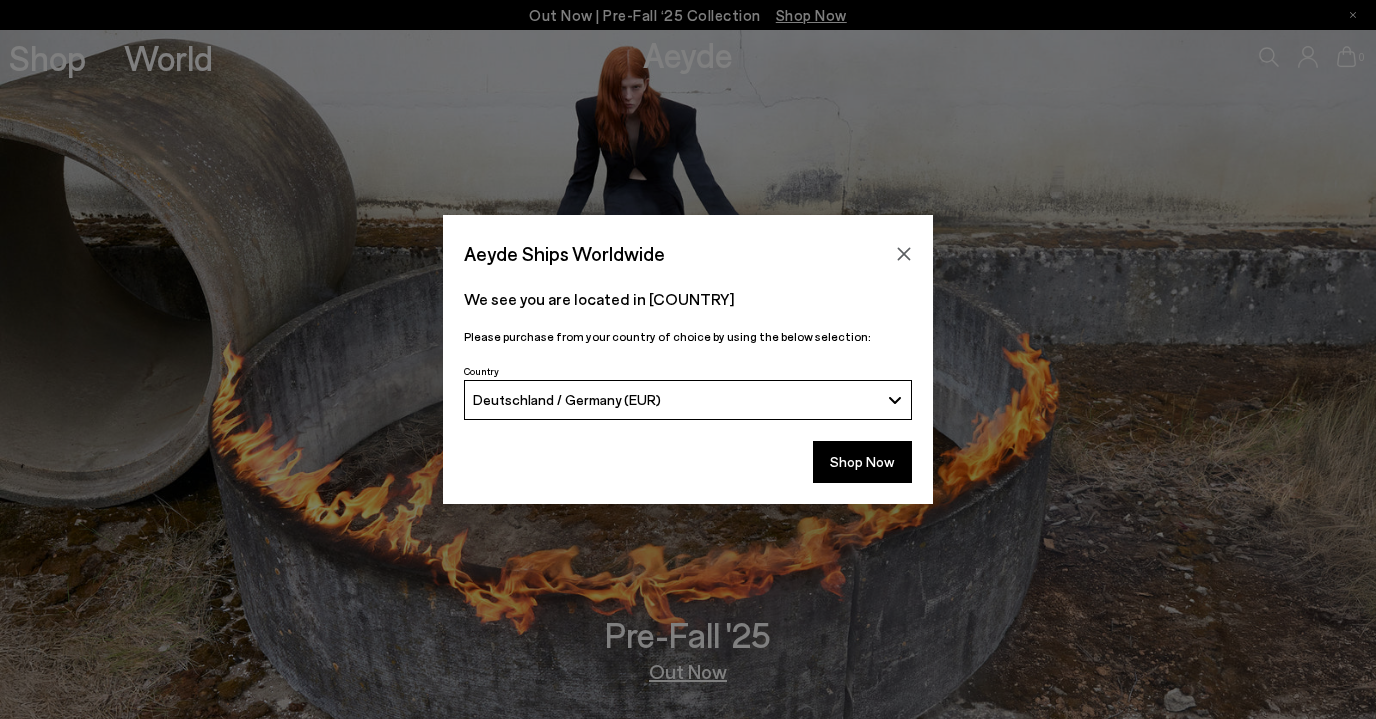 scroll, scrollTop: 0, scrollLeft: 0, axis: both 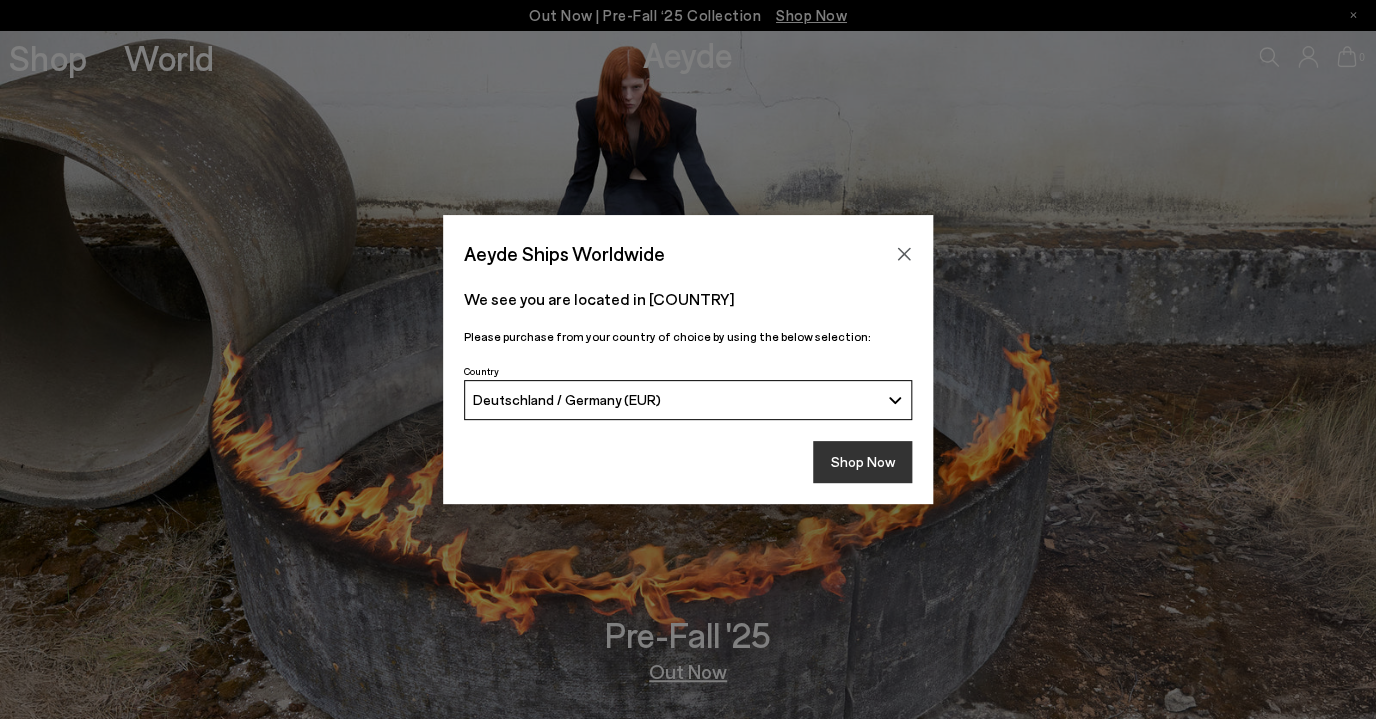 click on "Shop Now" at bounding box center (862, 462) 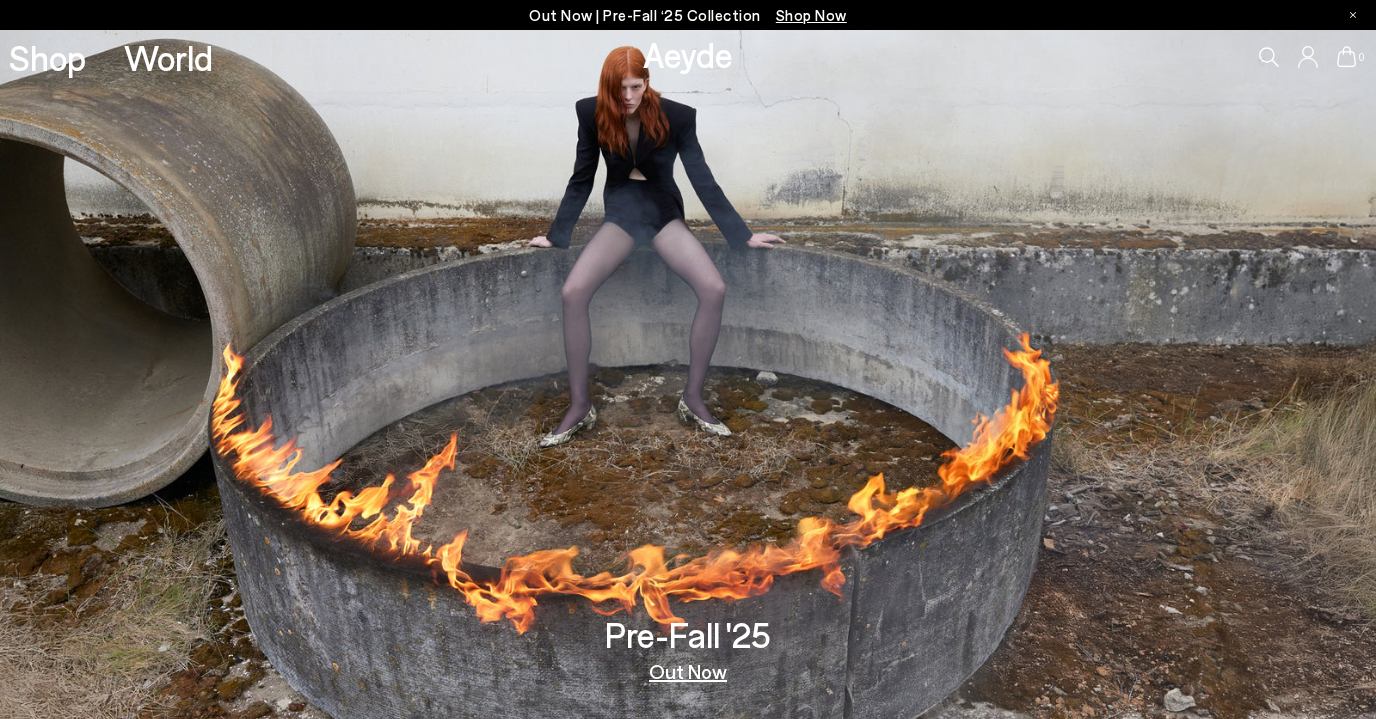 scroll, scrollTop: 0, scrollLeft: 0, axis: both 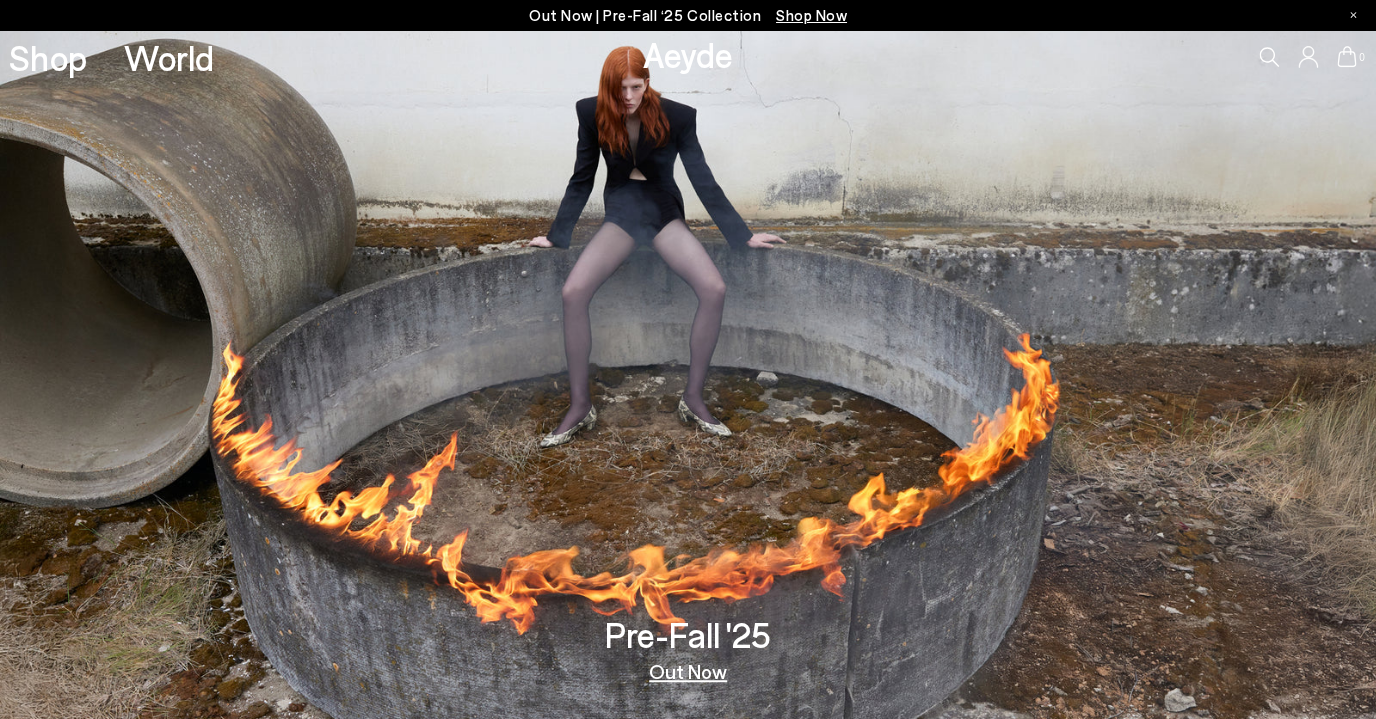 click on "Aeyde" at bounding box center (688, 54) 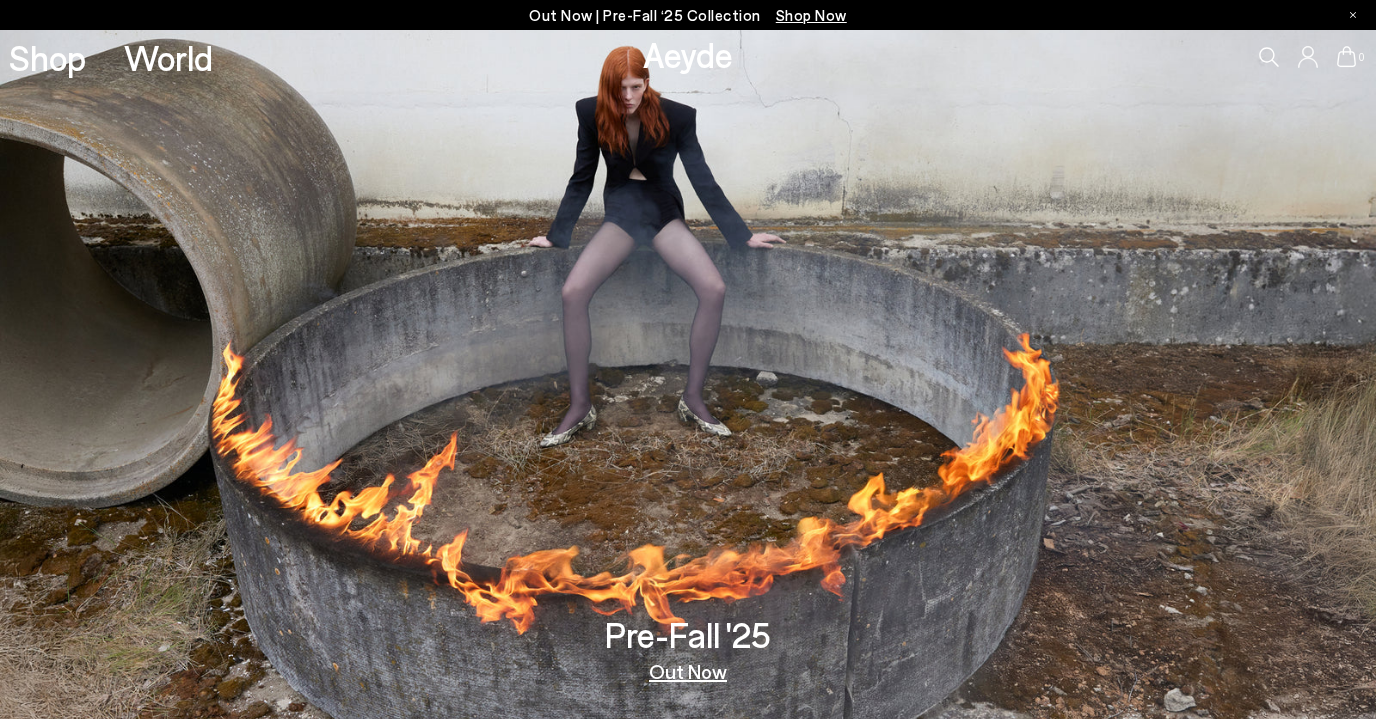 scroll, scrollTop: 0, scrollLeft: 0, axis: both 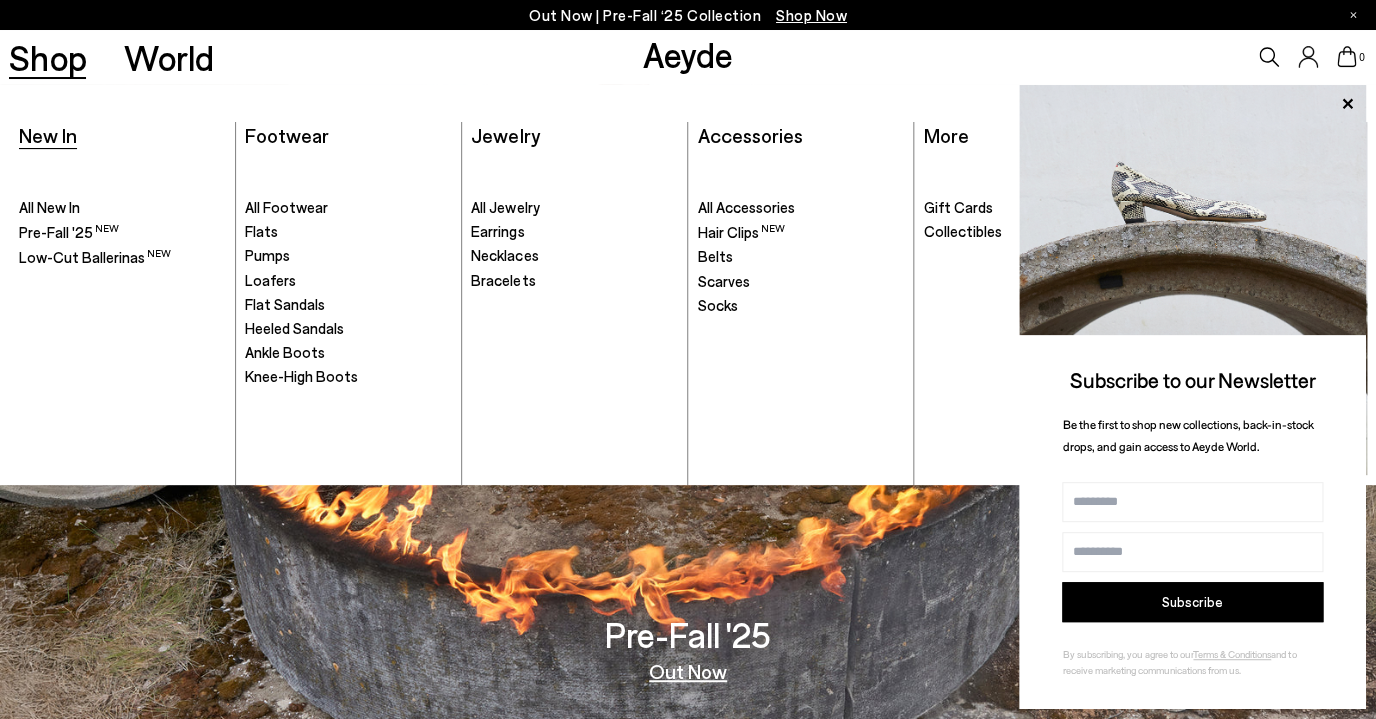 click on "New In" at bounding box center (48, 135) 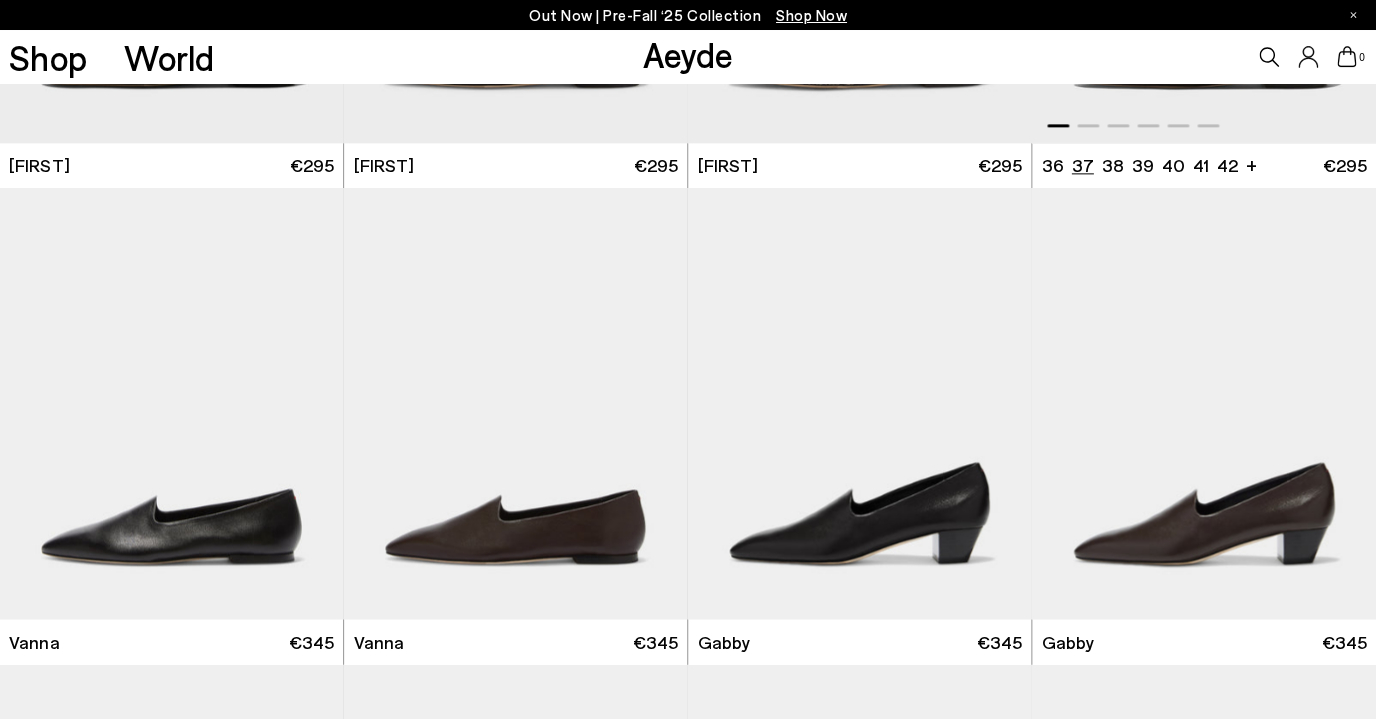 scroll, scrollTop: 857, scrollLeft: 0, axis: vertical 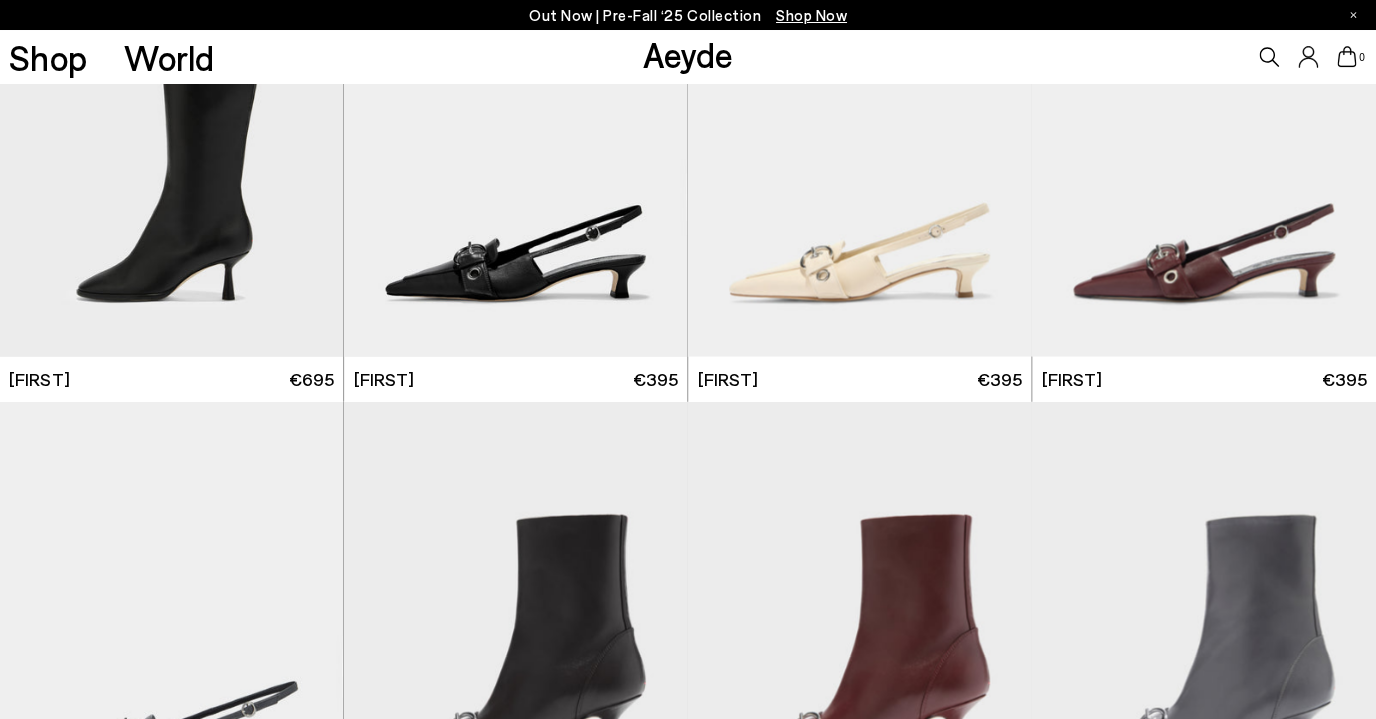 click on "Out Now | Pre-Fall ‘25 Collection
Shop Now" at bounding box center [688, 15] 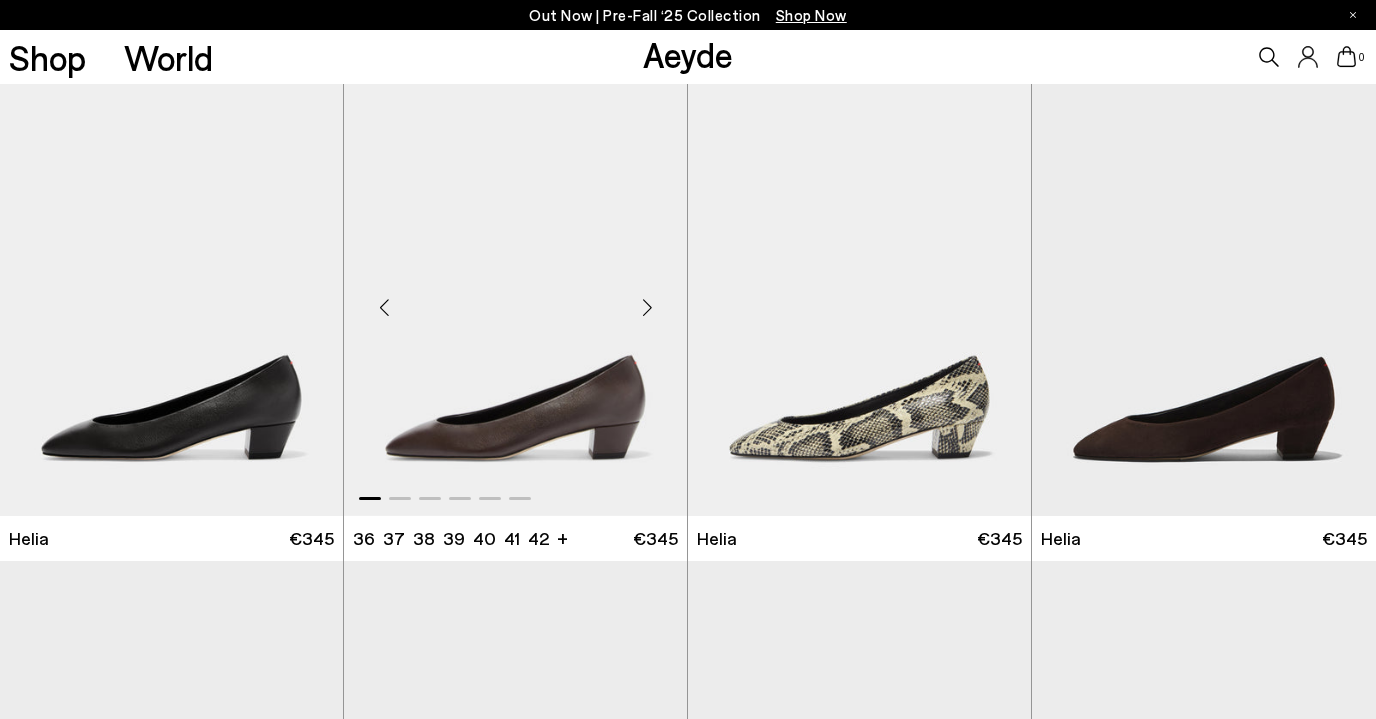scroll, scrollTop: 0, scrollLeft: 0, axis: both 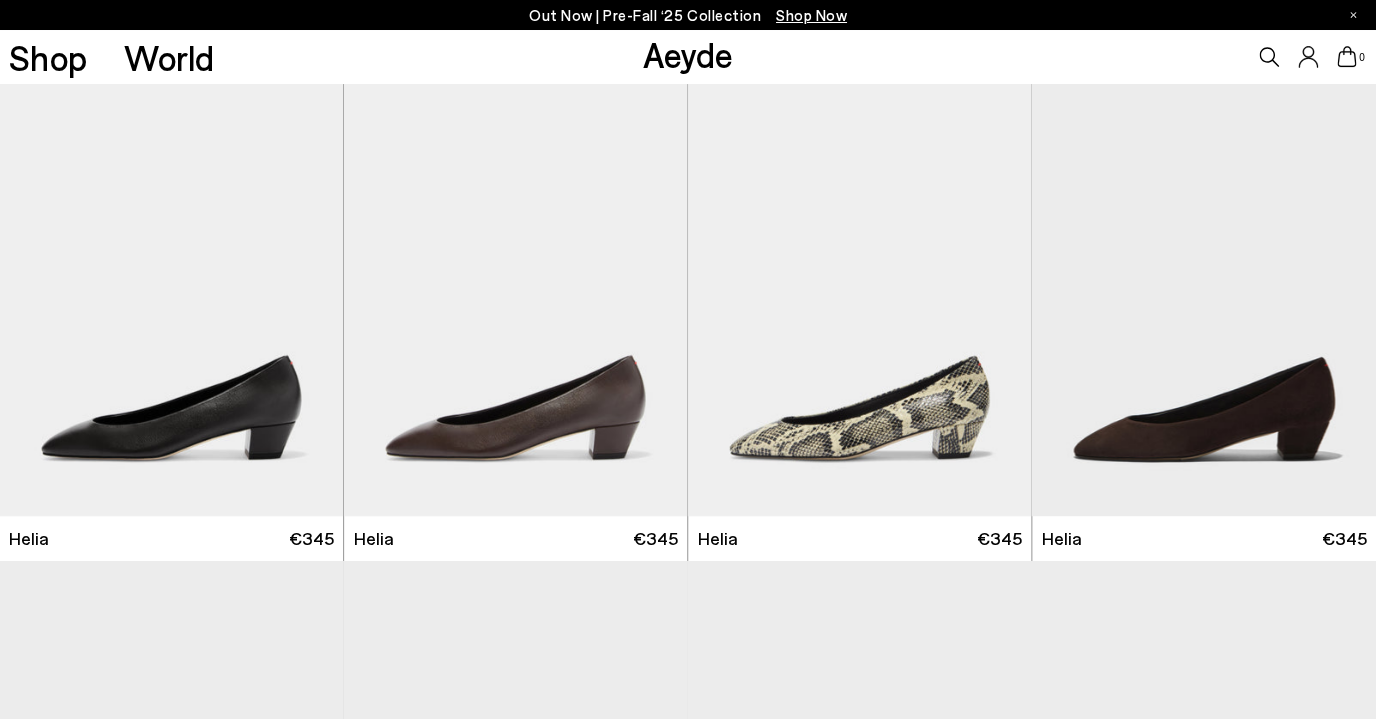 click on "0" at bounding box center (1146, 57) 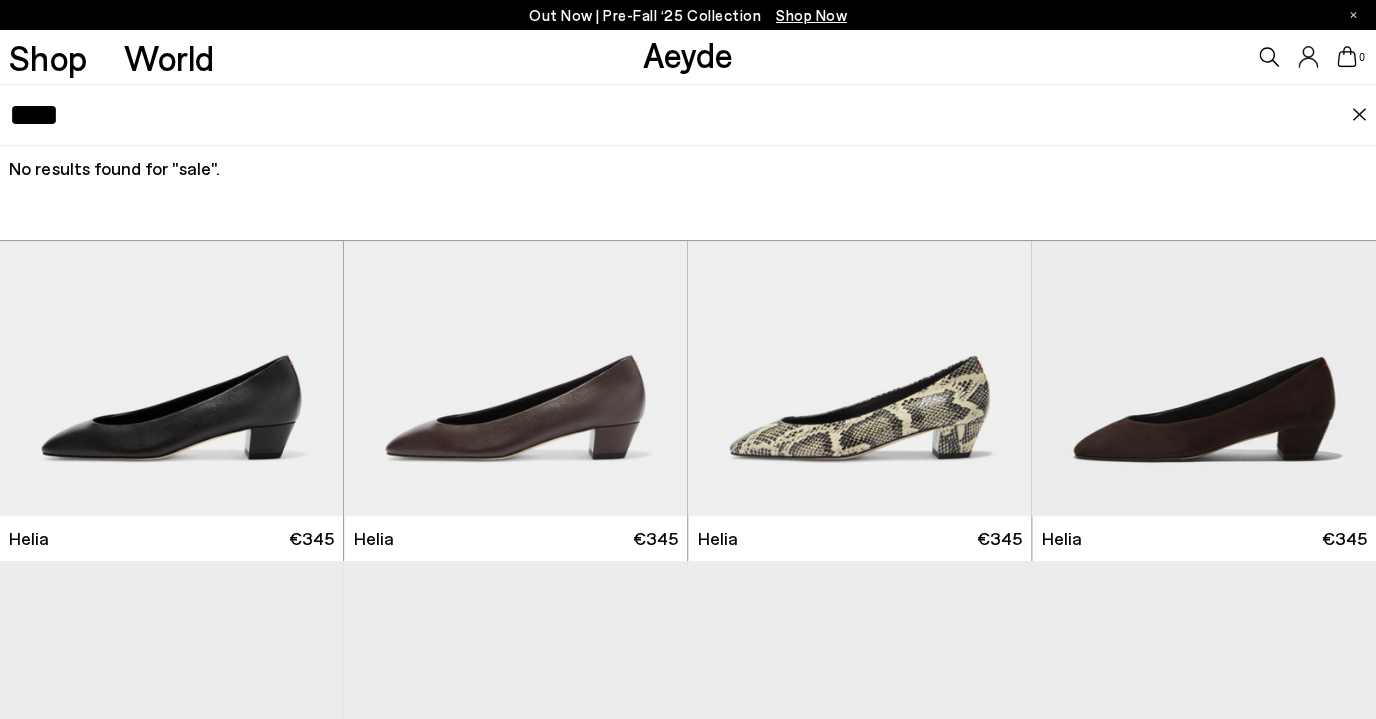 click 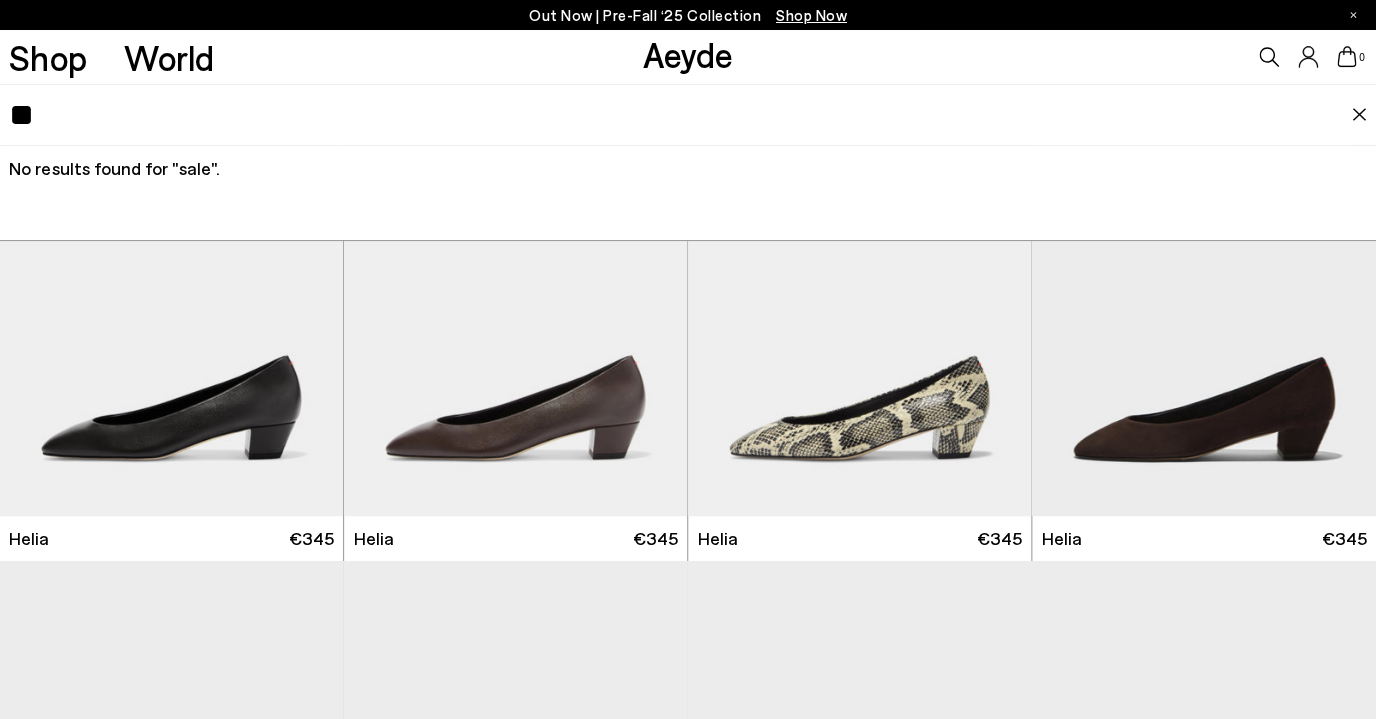 type on "*" 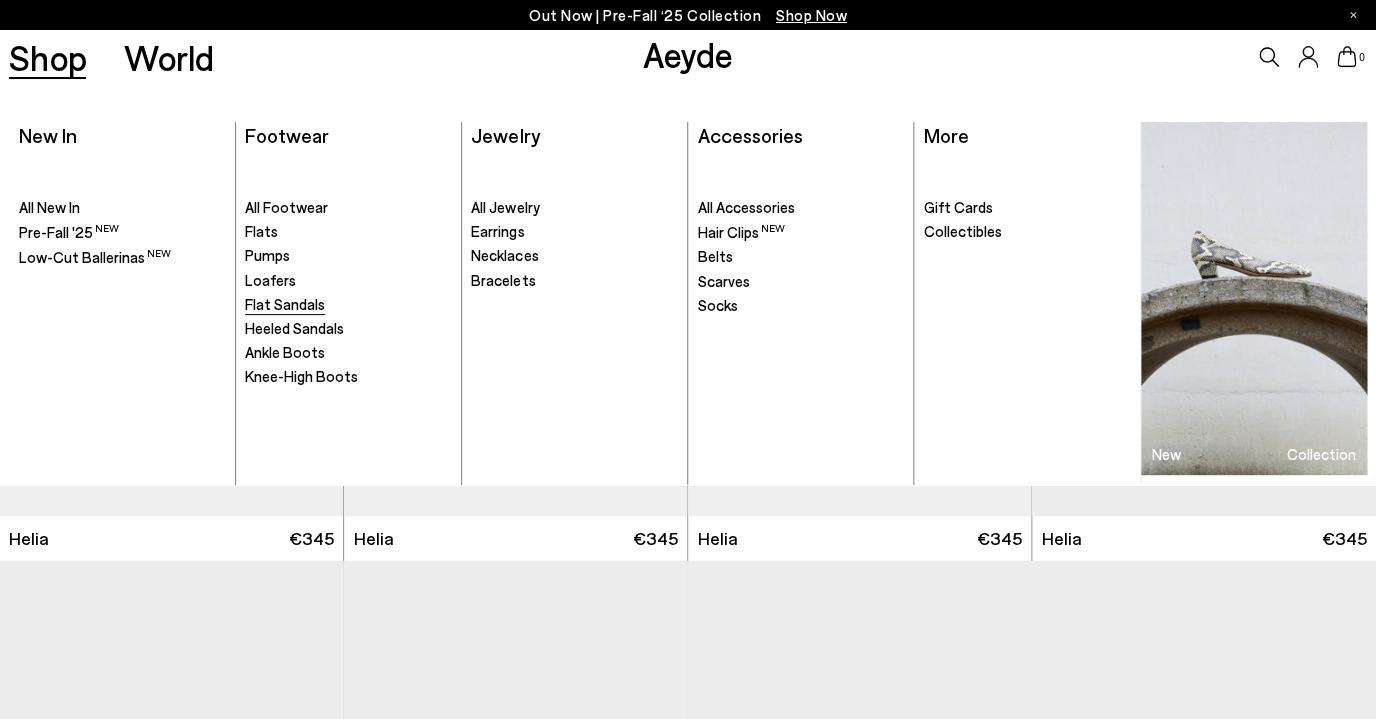 type 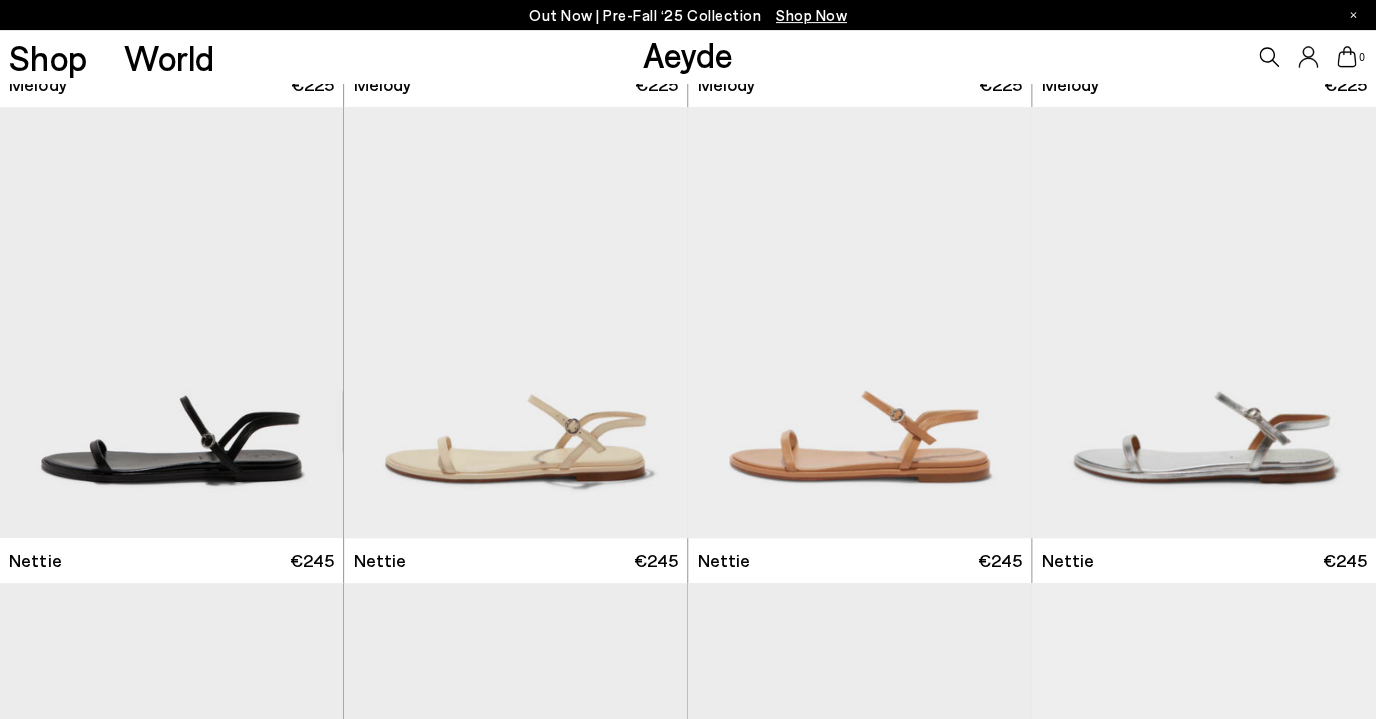 scroll, scrollTop: 0, scrollLeft: 0, axis: both 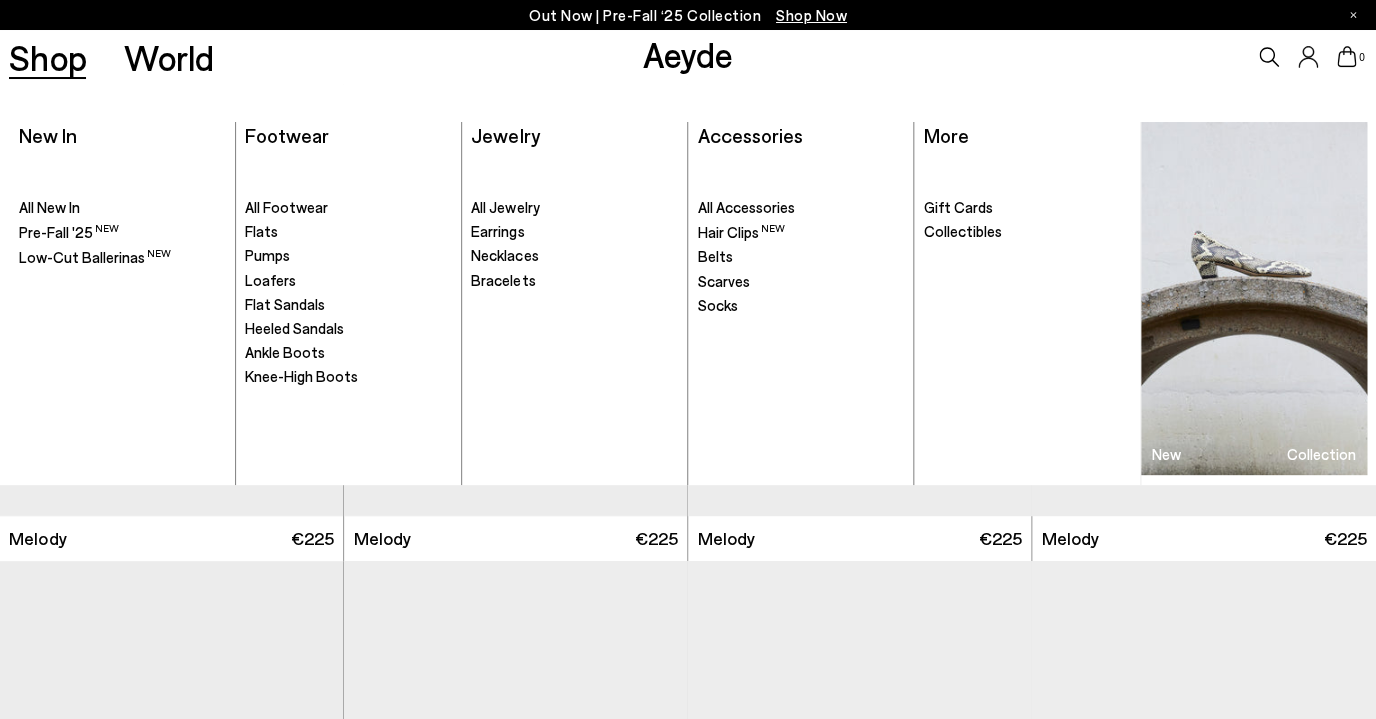 click on "Shop" at bounding box center [47, 57] 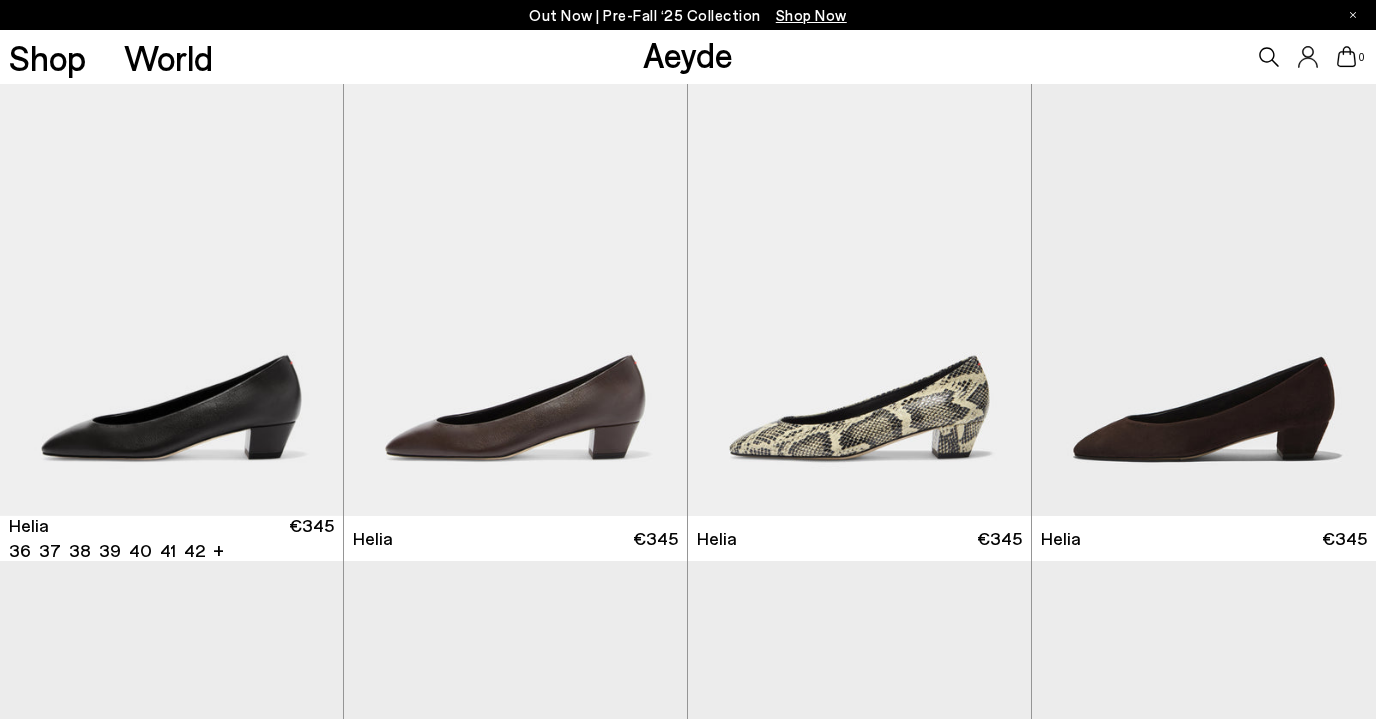 scroll, scrollTop: 0, scrollLeft: 0, axis: both 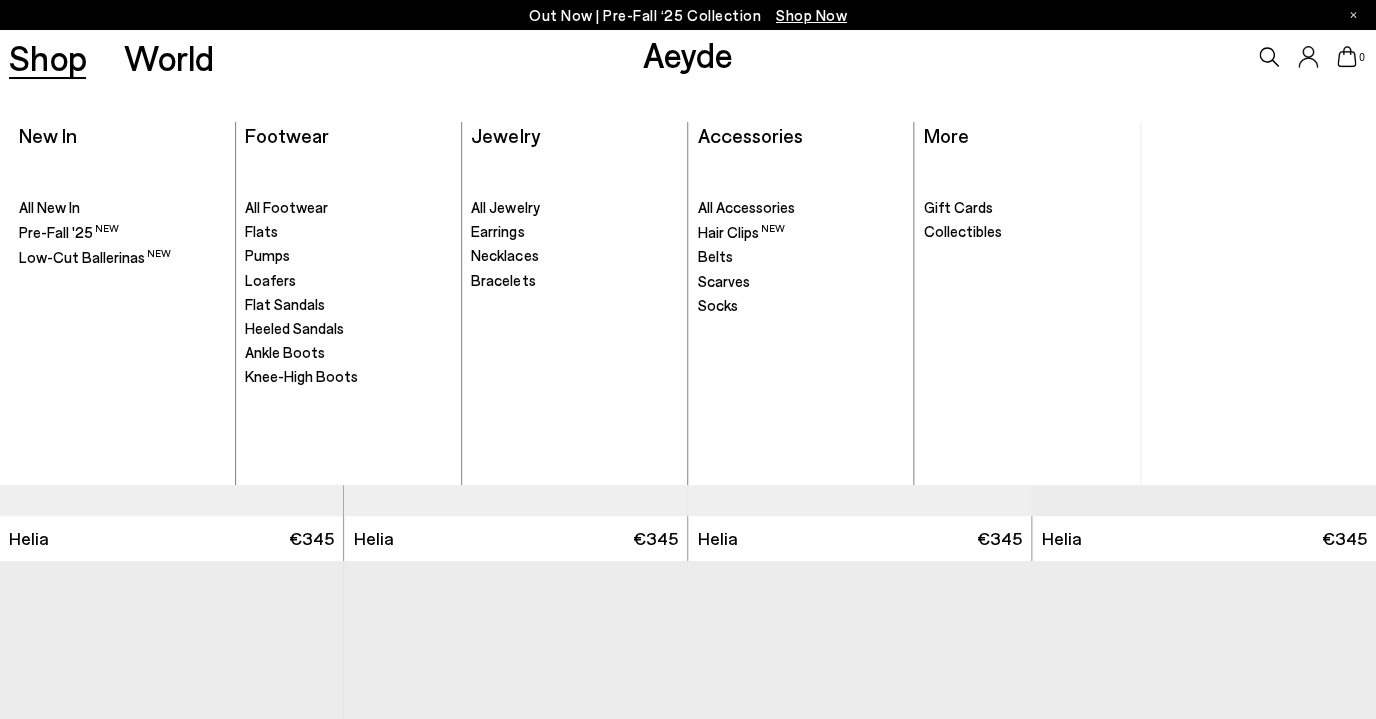 click on "Shop" at bounding box center (47, 57) 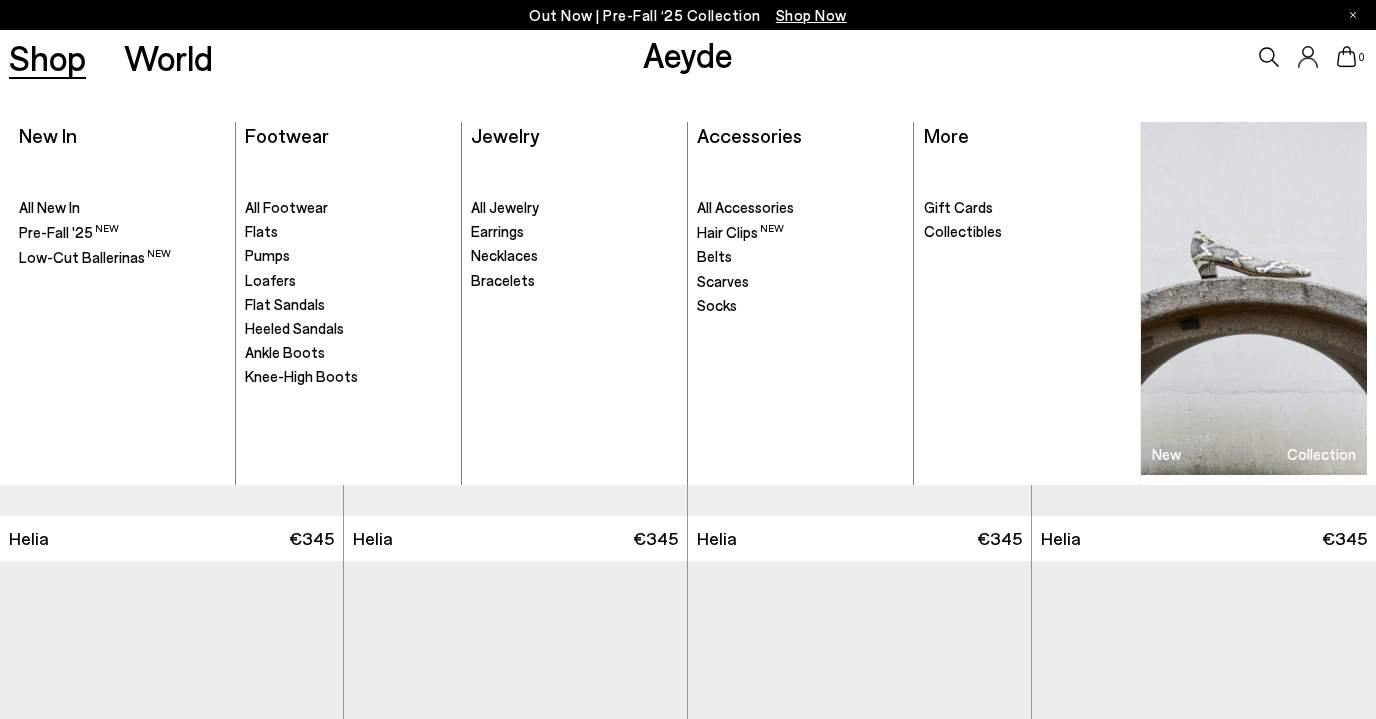 scroll, scrollTop: 0, scrollLeft: 0, axis: both 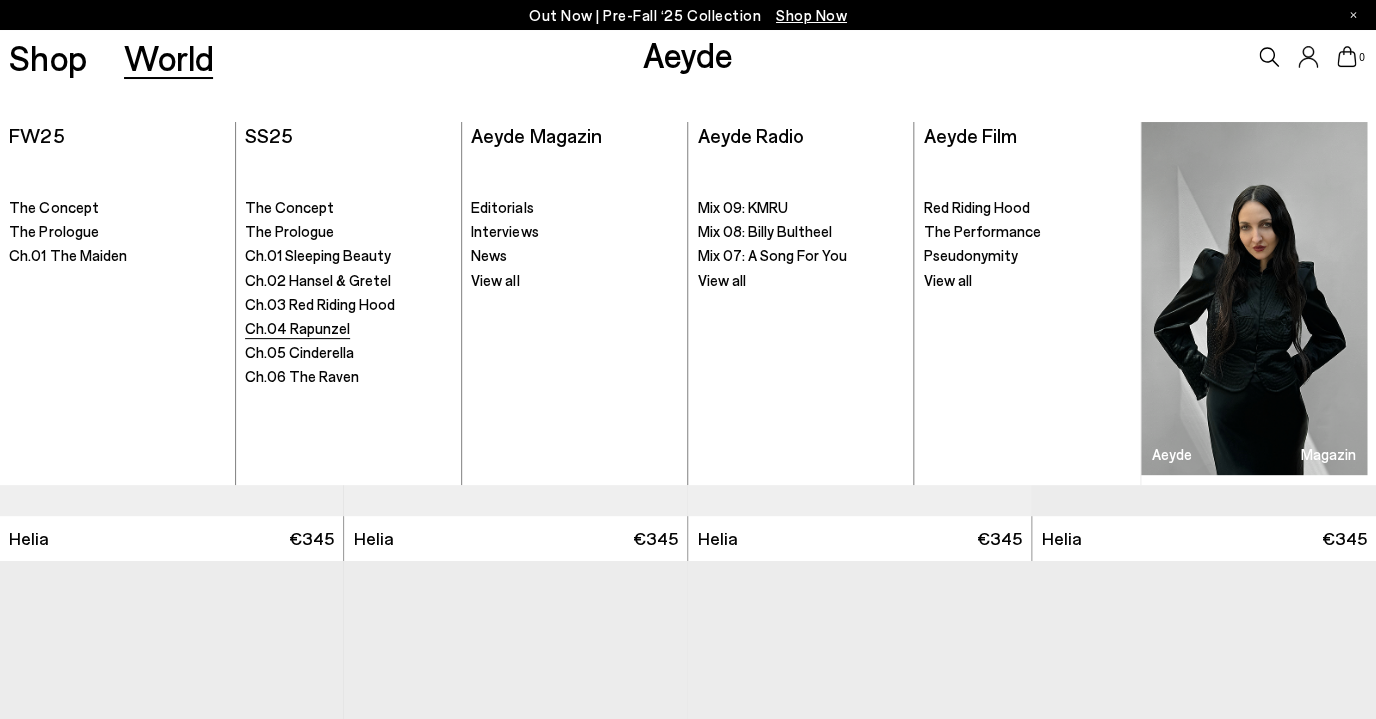 click on "Ch.04 Rapunzel" at bounding box center (297, 328) 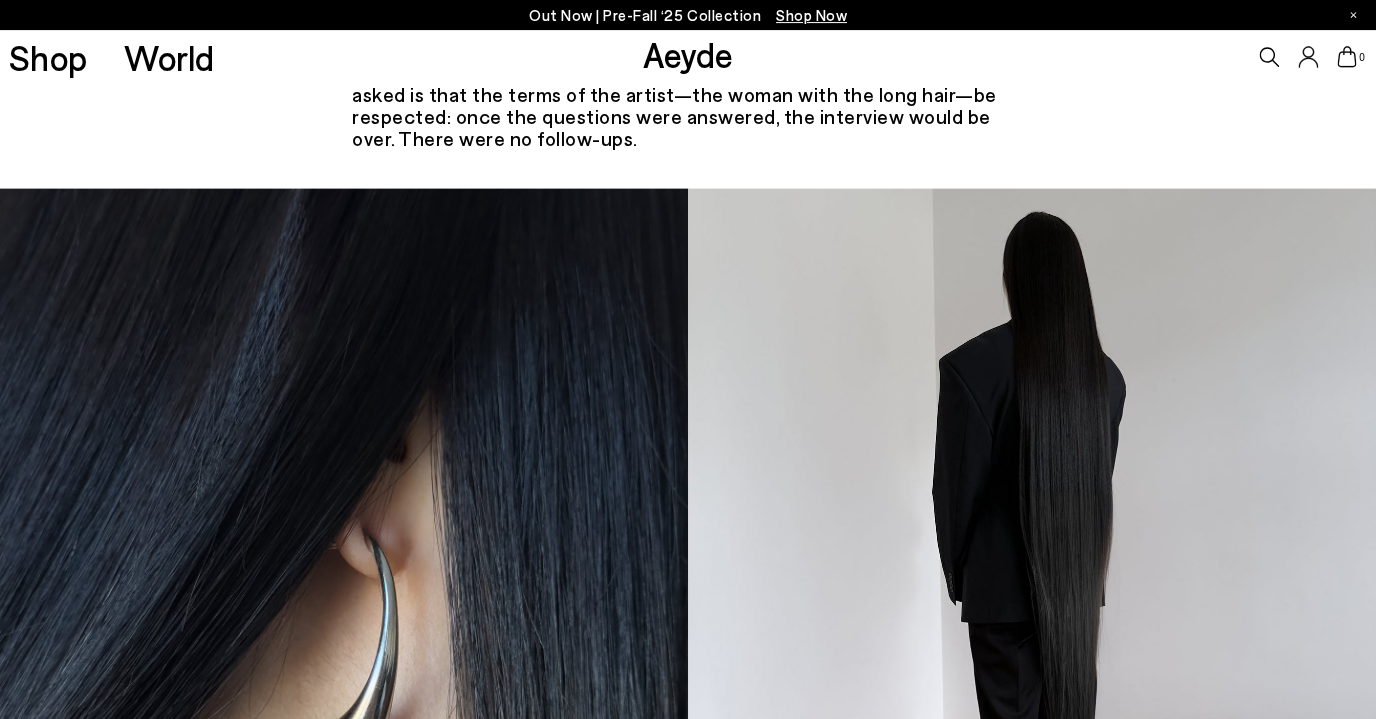 scroll, scrollTop: 1428, scrollLeft: 0, axis: vertical 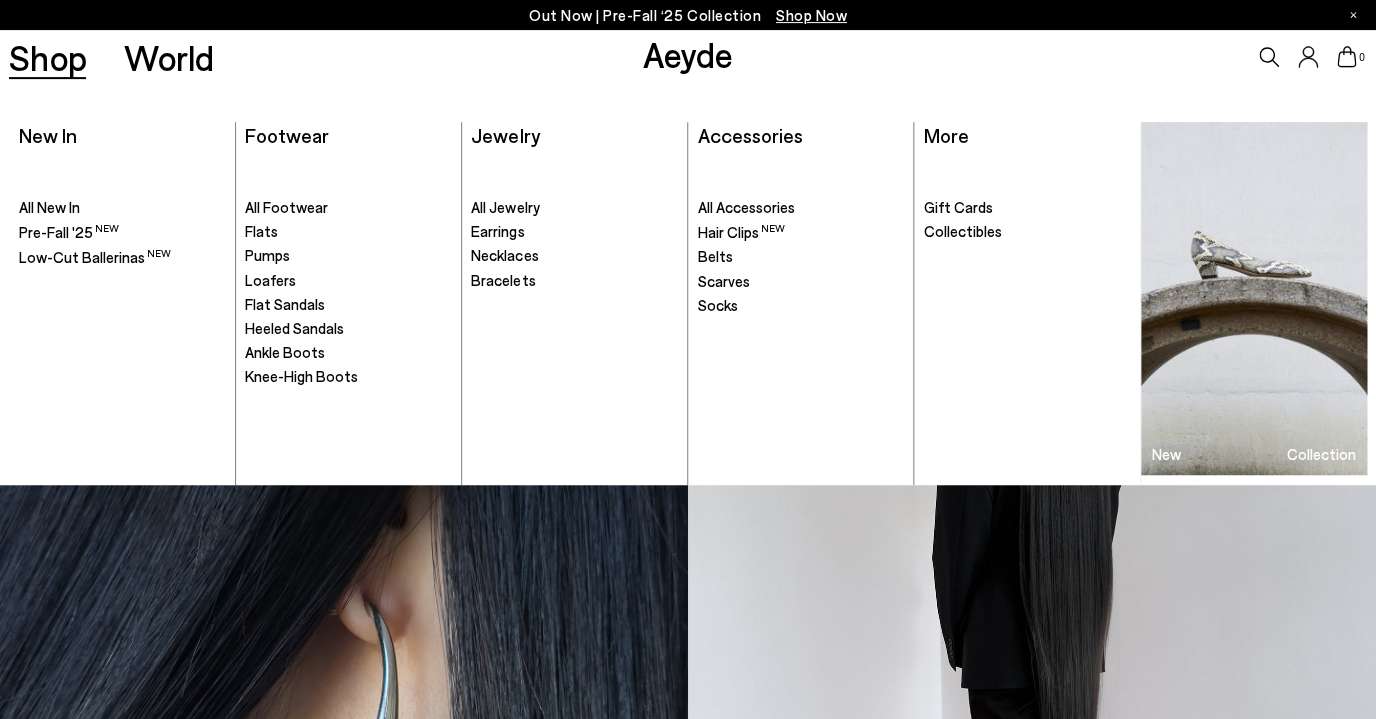 click on "Shop" at bounding box center (47, 57) 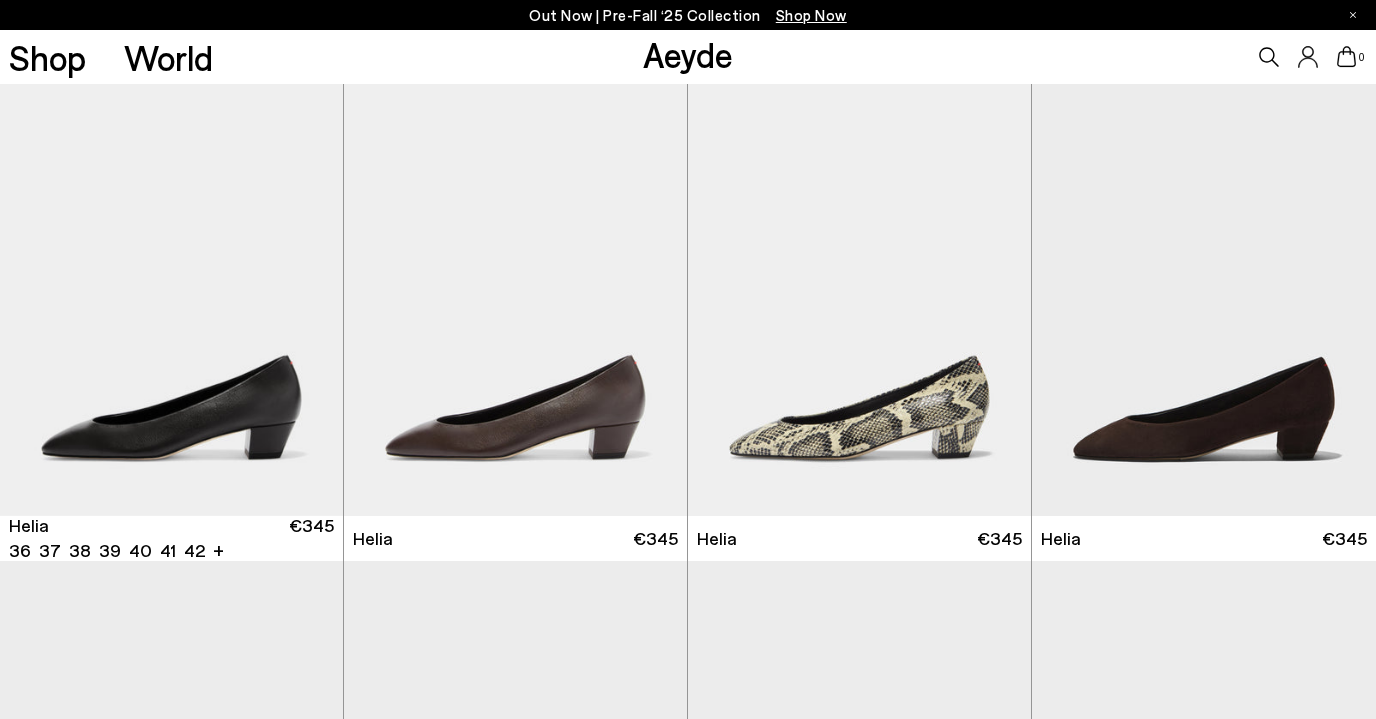 scroll, scrollTop: 0, scrollLeft: 0, axis: both 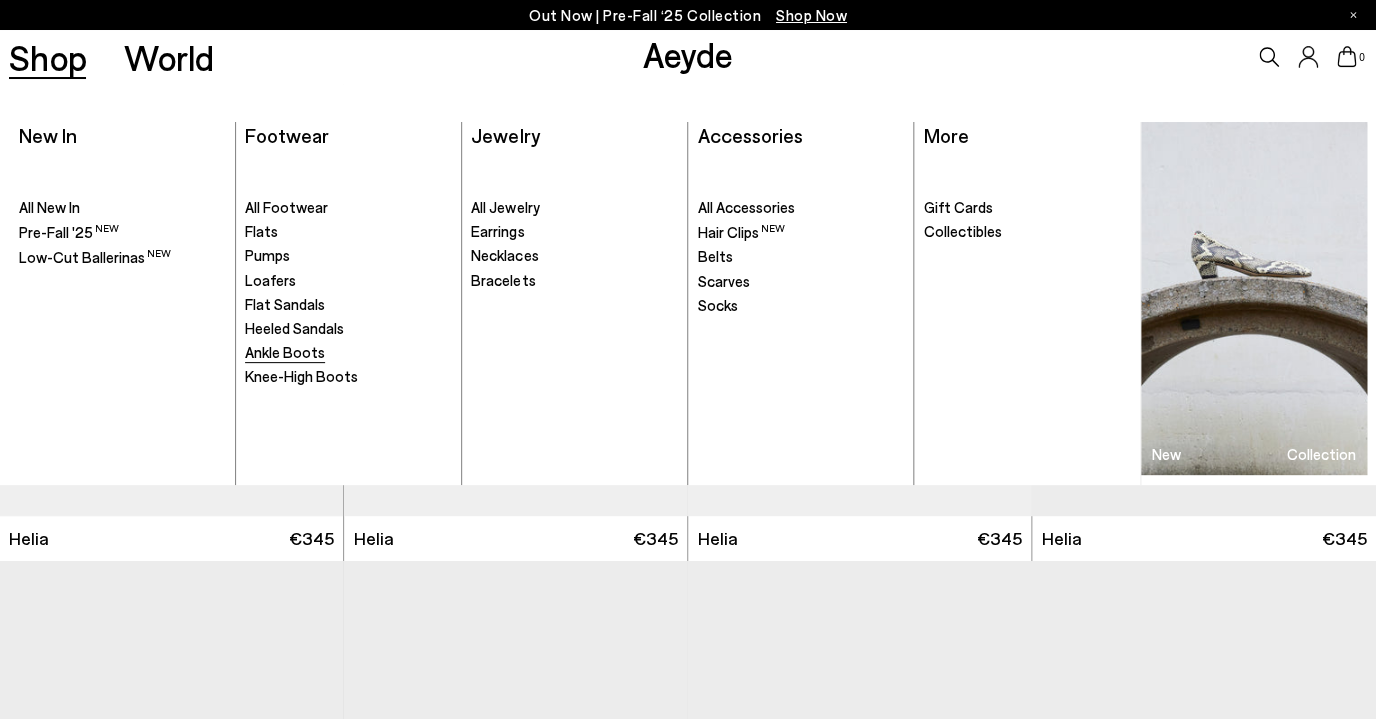 click on "Ankle Boots" at bounding box center [285, 352] 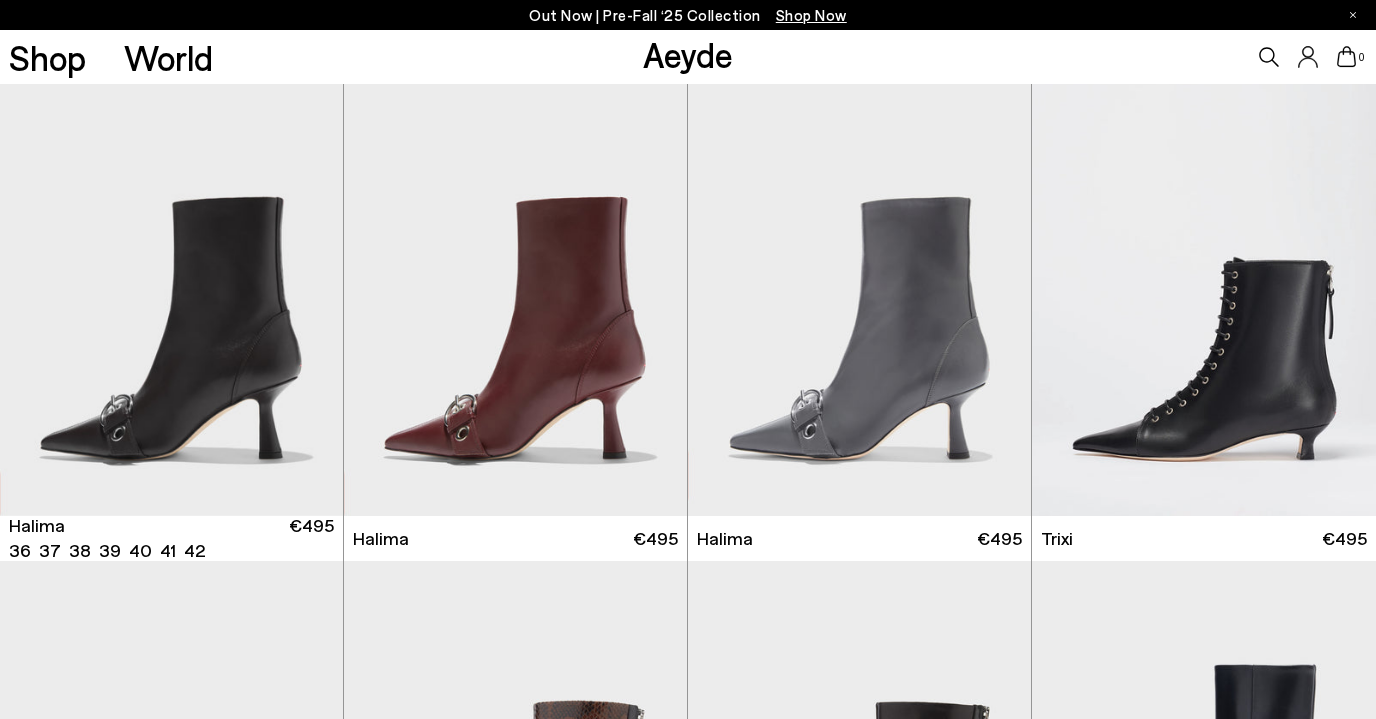scroll, scrollTop: 0, scrollLeft: 0, axis: both 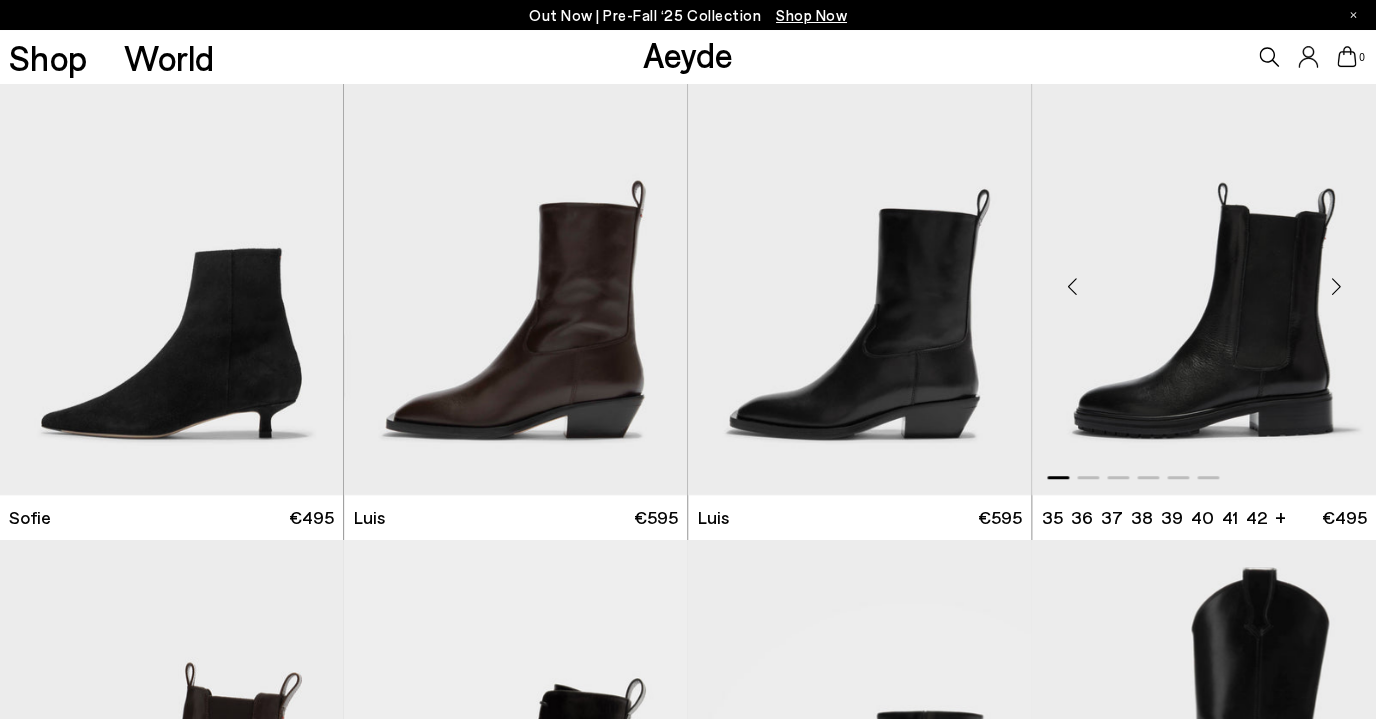 click at bounding box center (1204, 278) 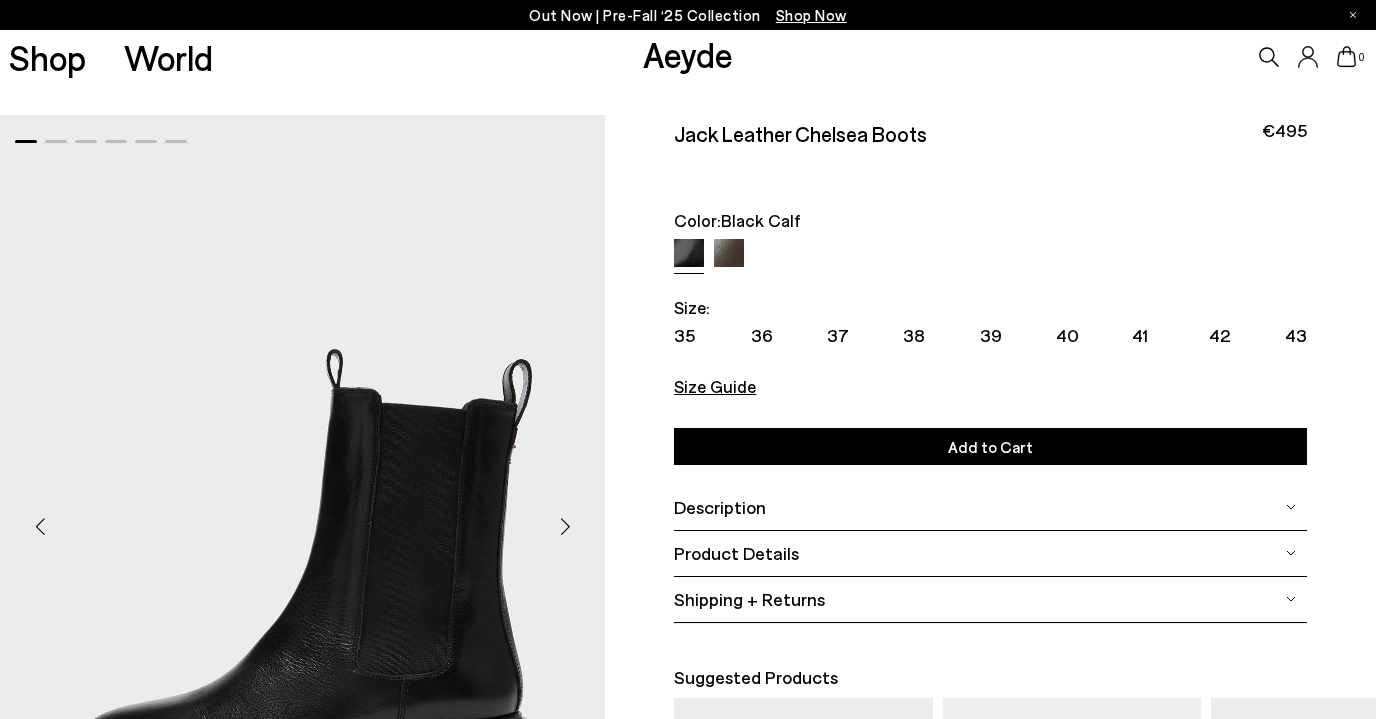 scroll, scrollTop: 0, scrollLeft: 0, axis: both 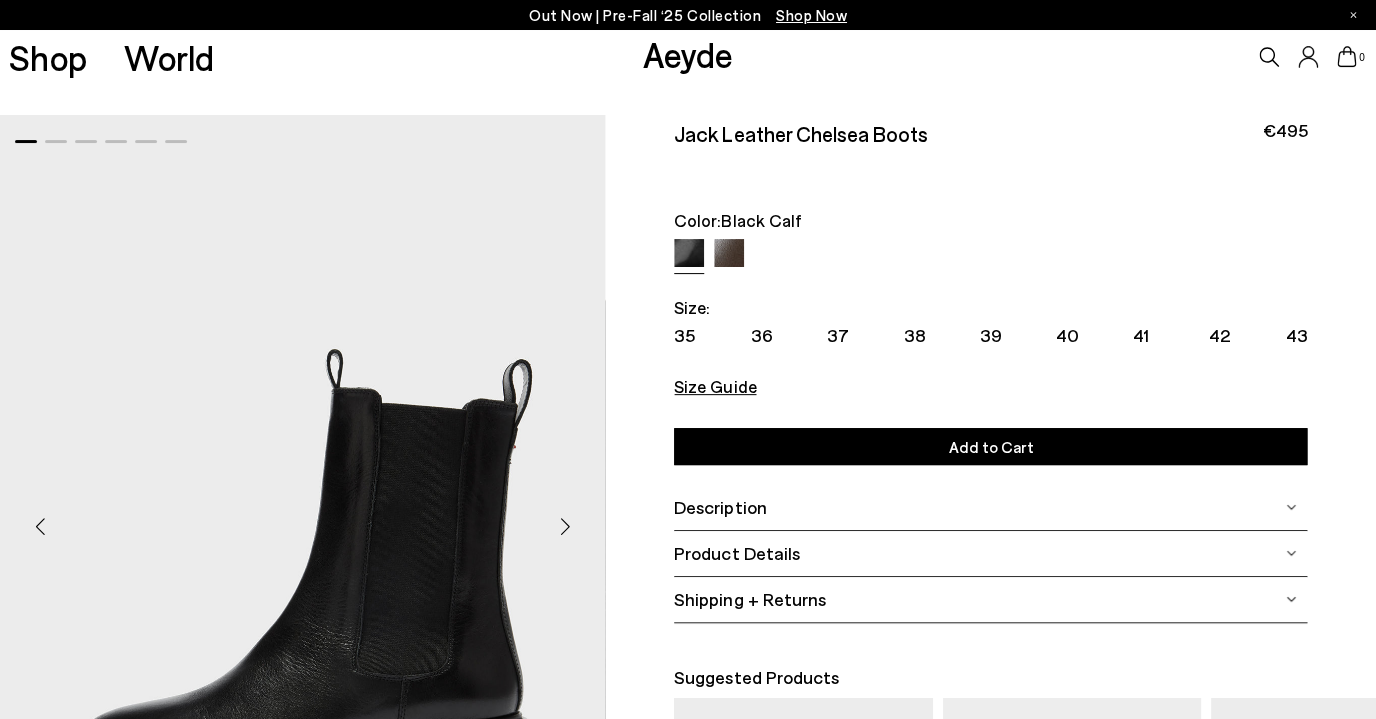 click at bounding box center (729, 254) 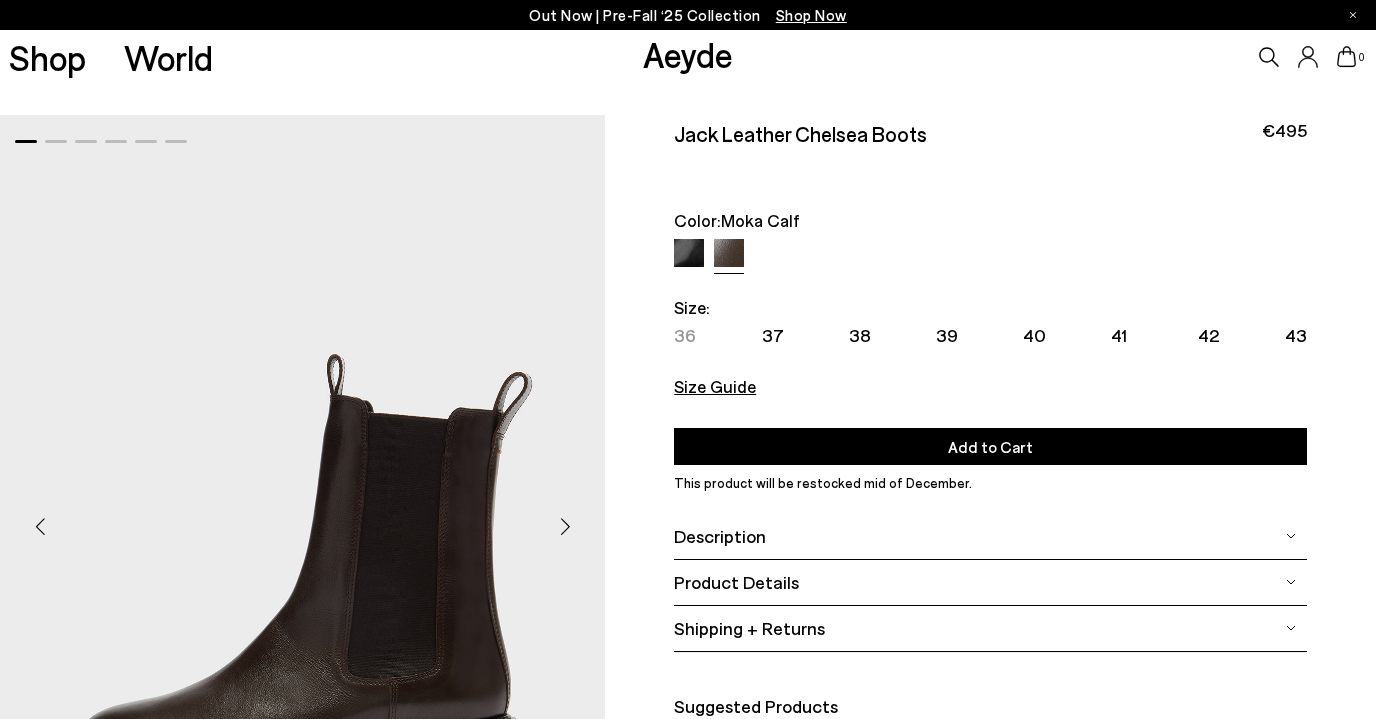 scroll, scrollTop: 0, scrollLeft: 0, axis: both 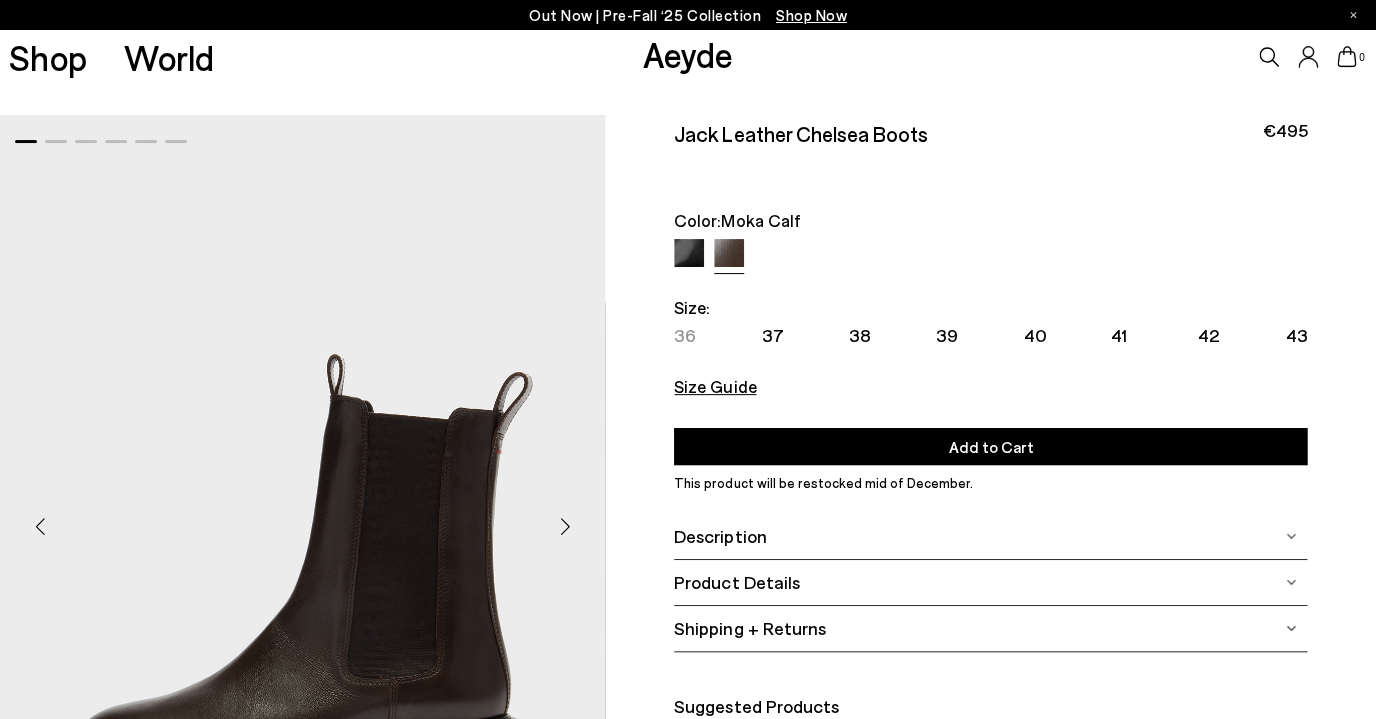 click at bounding box center (689, 254) 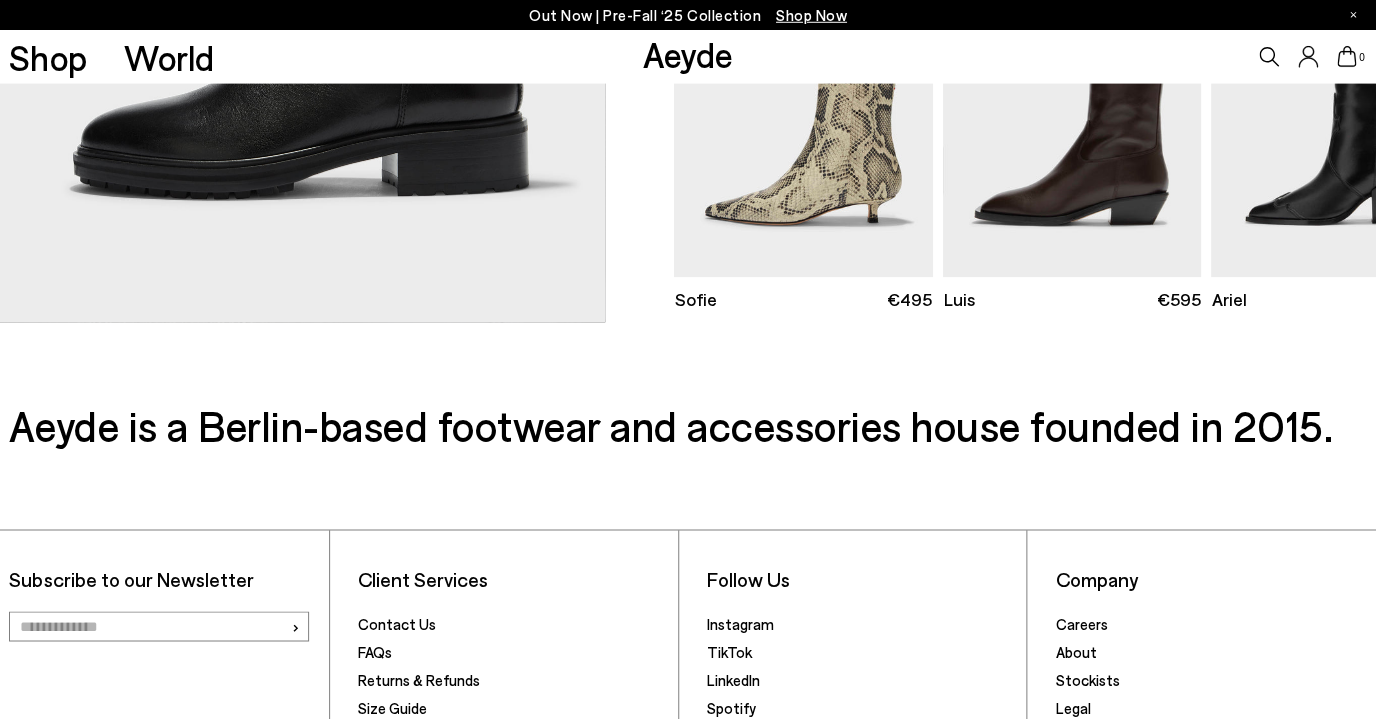scroll, scrollTop: 771, scrollLeft: 0, axis: vertical 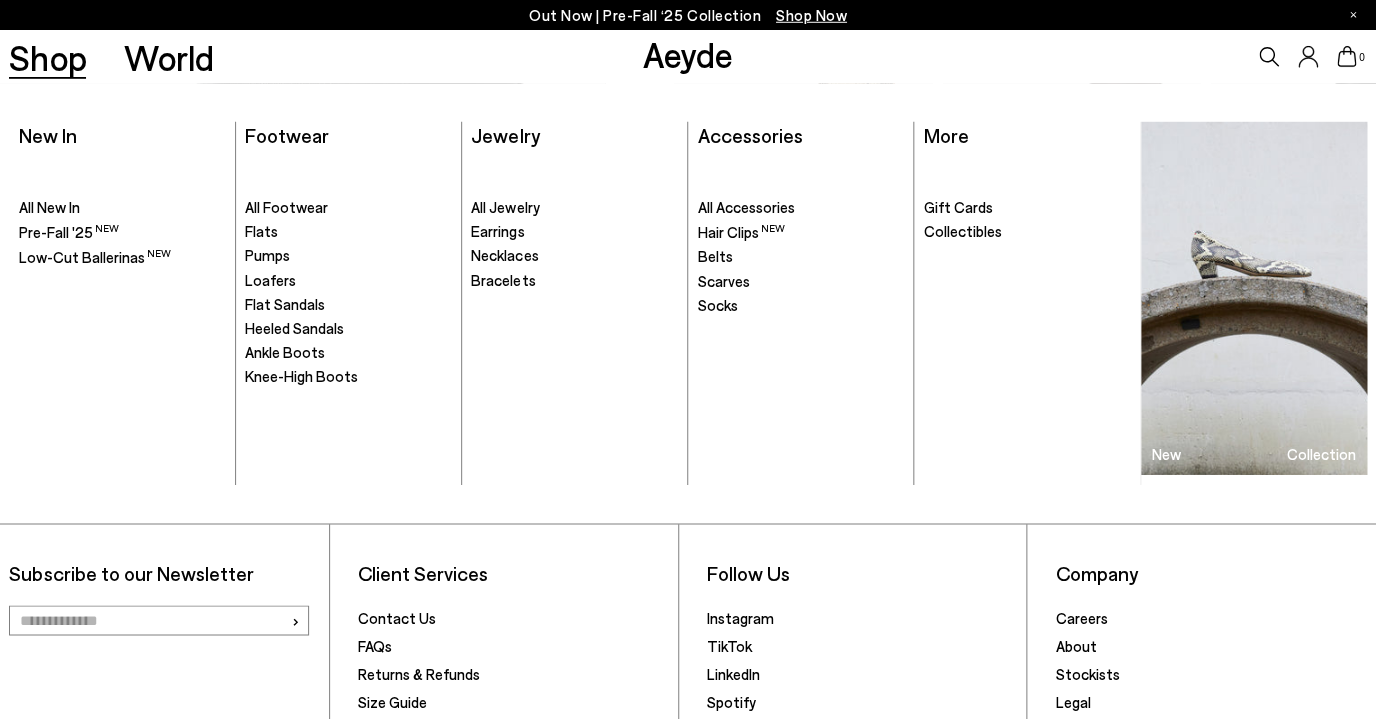 click on "Shop" at bounding box center [47, 57] 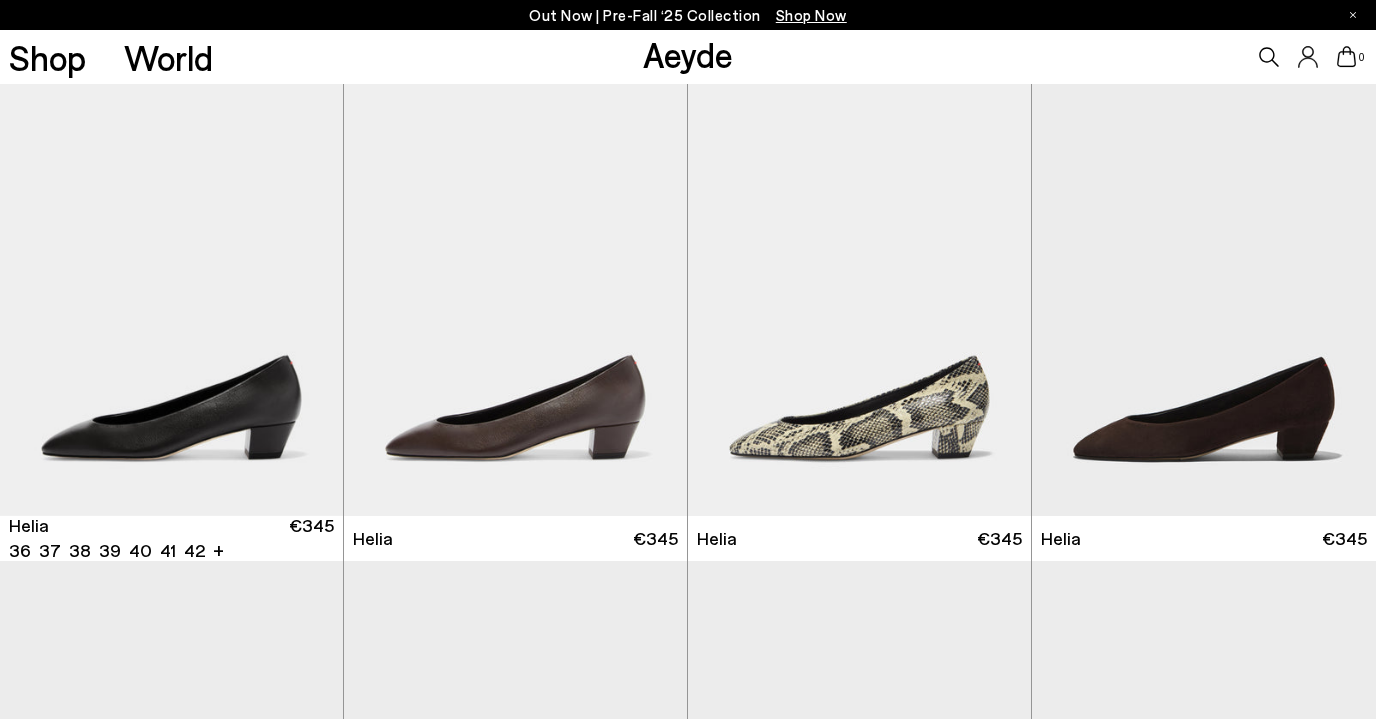 scroll, scrollTop: 0, scrollLeft: 0, axis: both 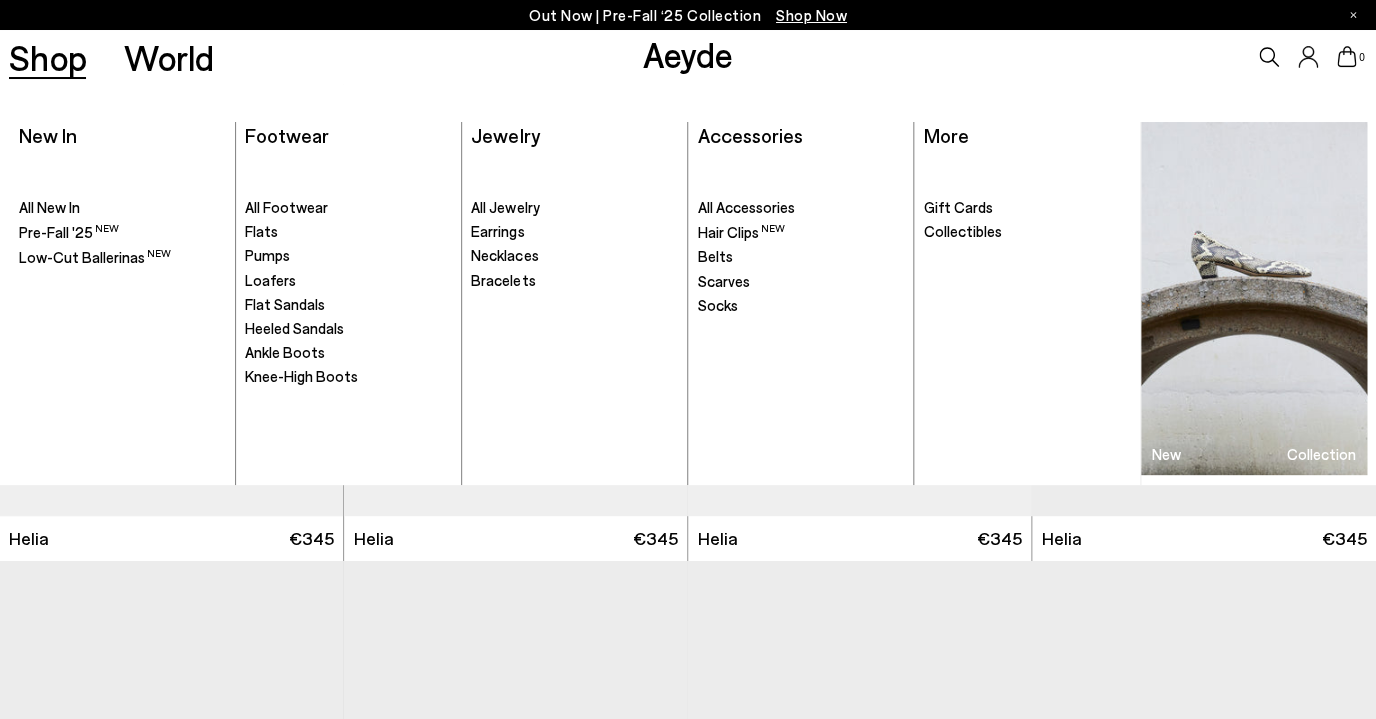 click on "Shop" at bounding box center [47, 57] 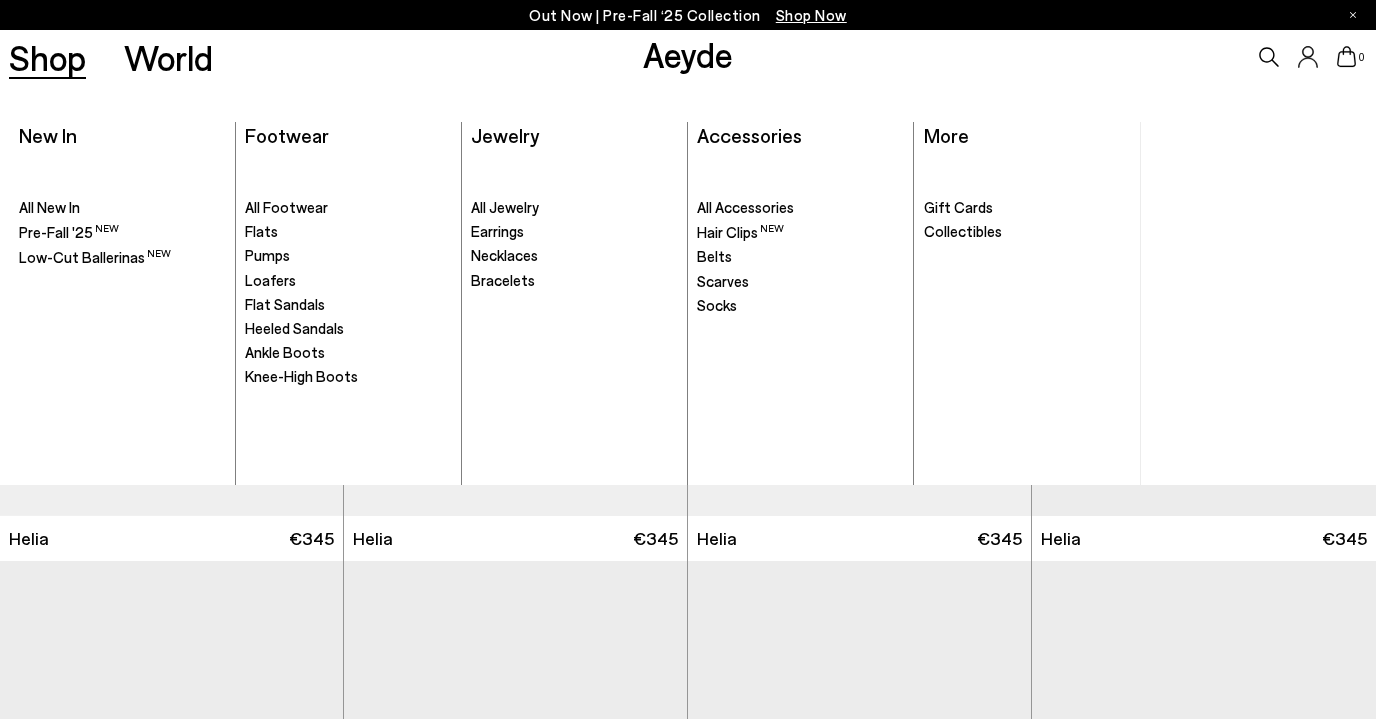 scroll, scrollTop: 0, scrollLeft: 0, axis: both 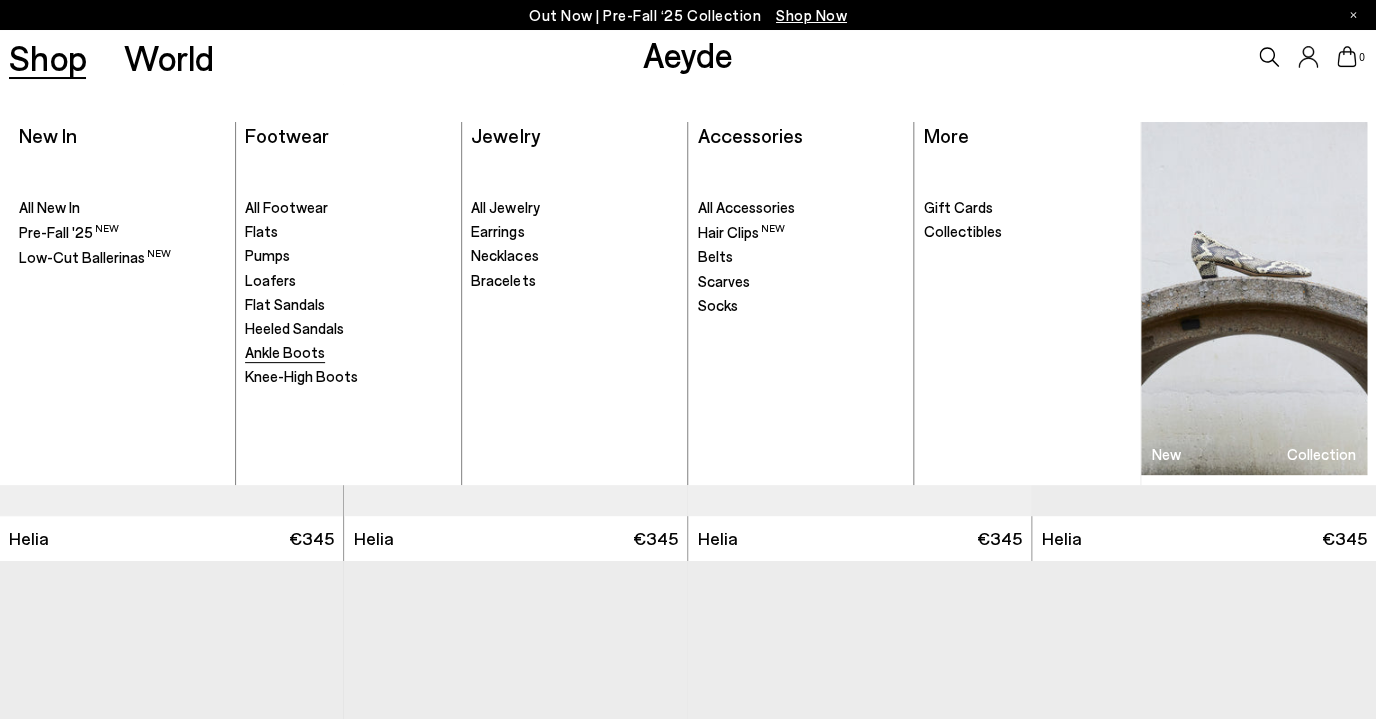 click on "Ankle Boots" at bounding box center [285, 352] 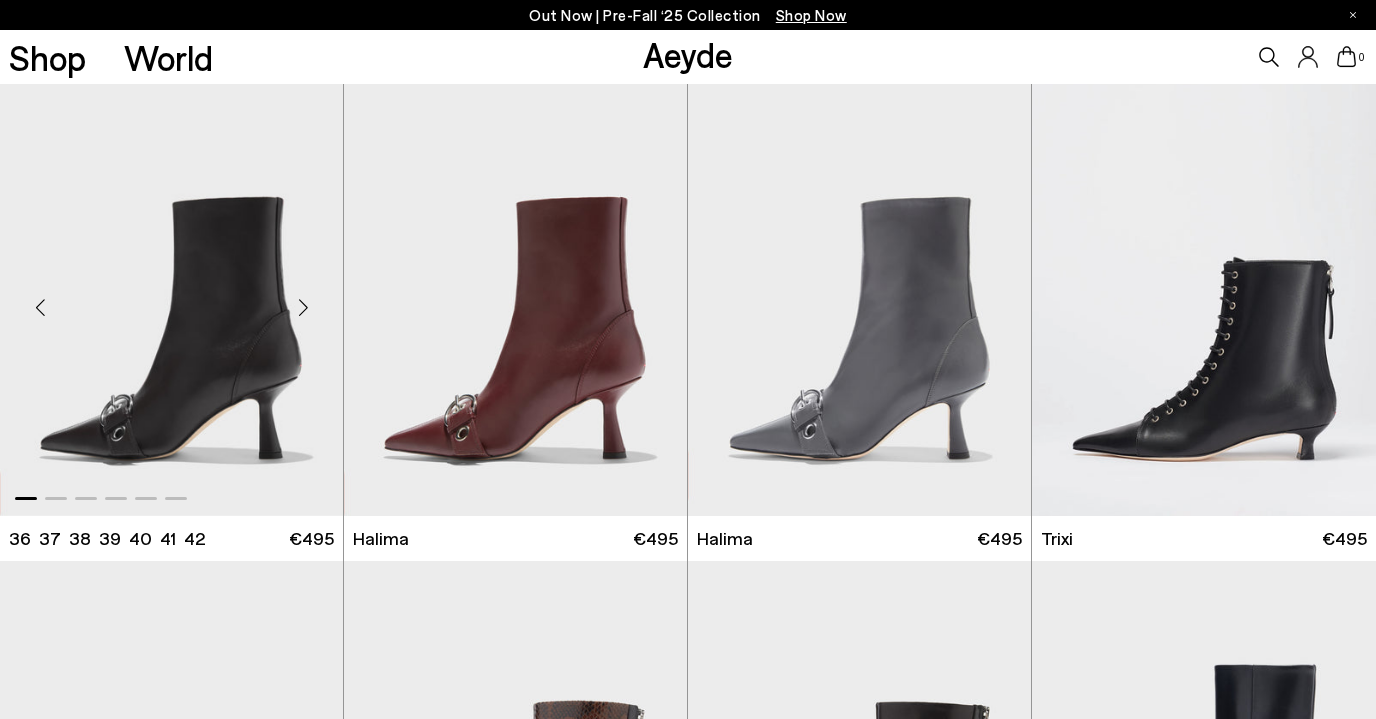 scroll, scrollTop: 0, scrollLeft: 0, axis: both 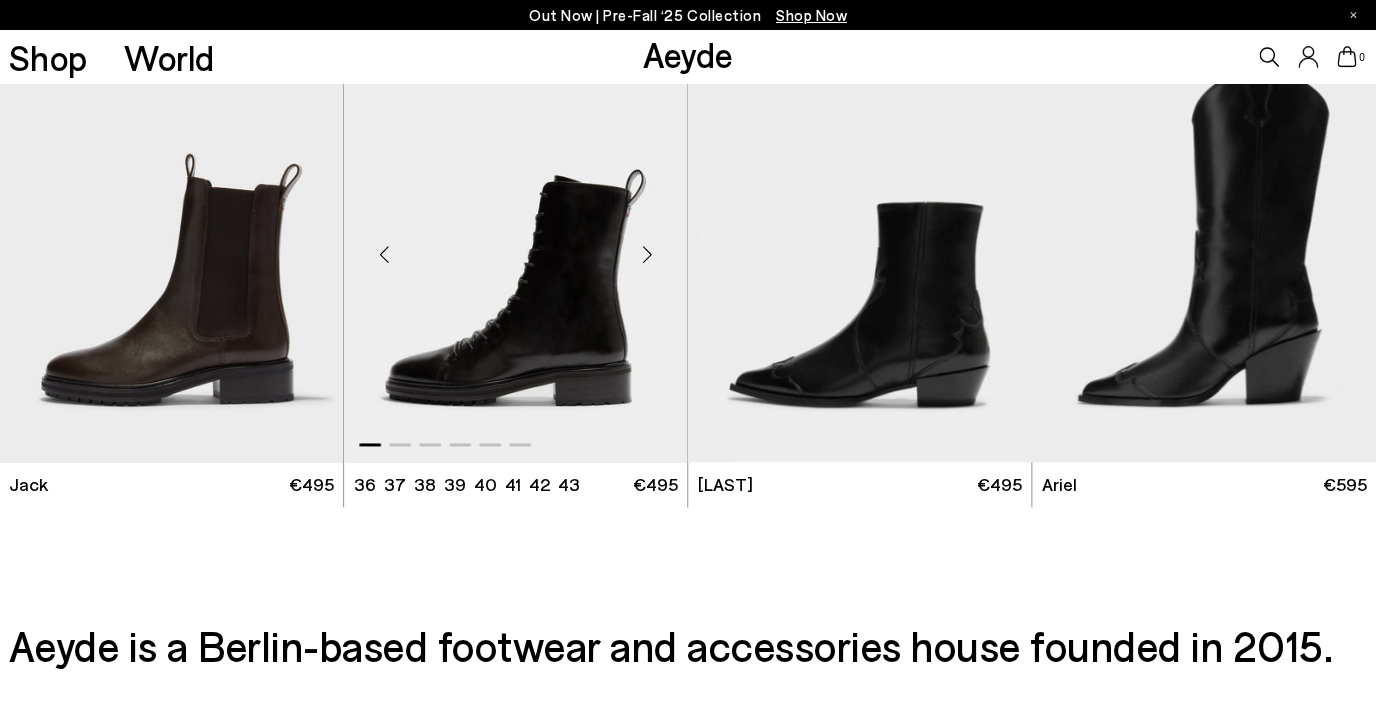 click at bounding box center [515, 246] 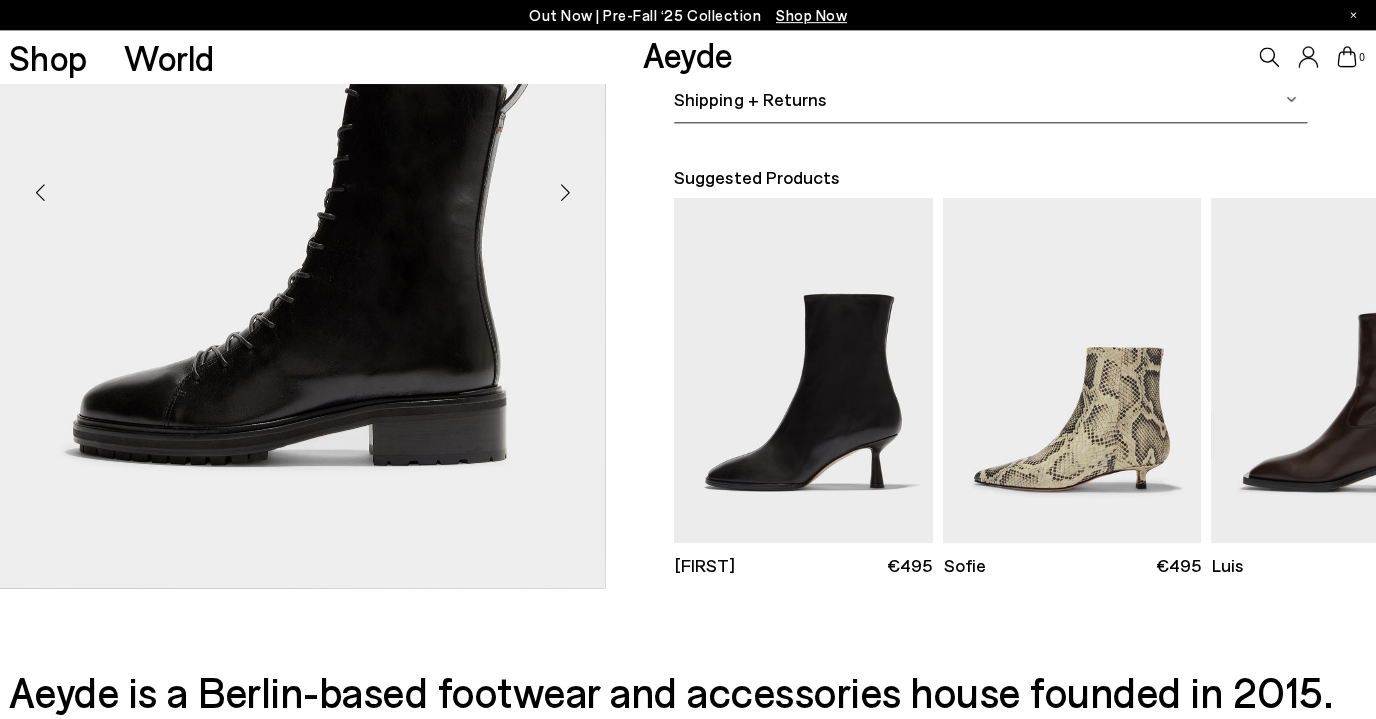 scroll, scrollTop: 497, scrollLeft: 0, axis: vertical 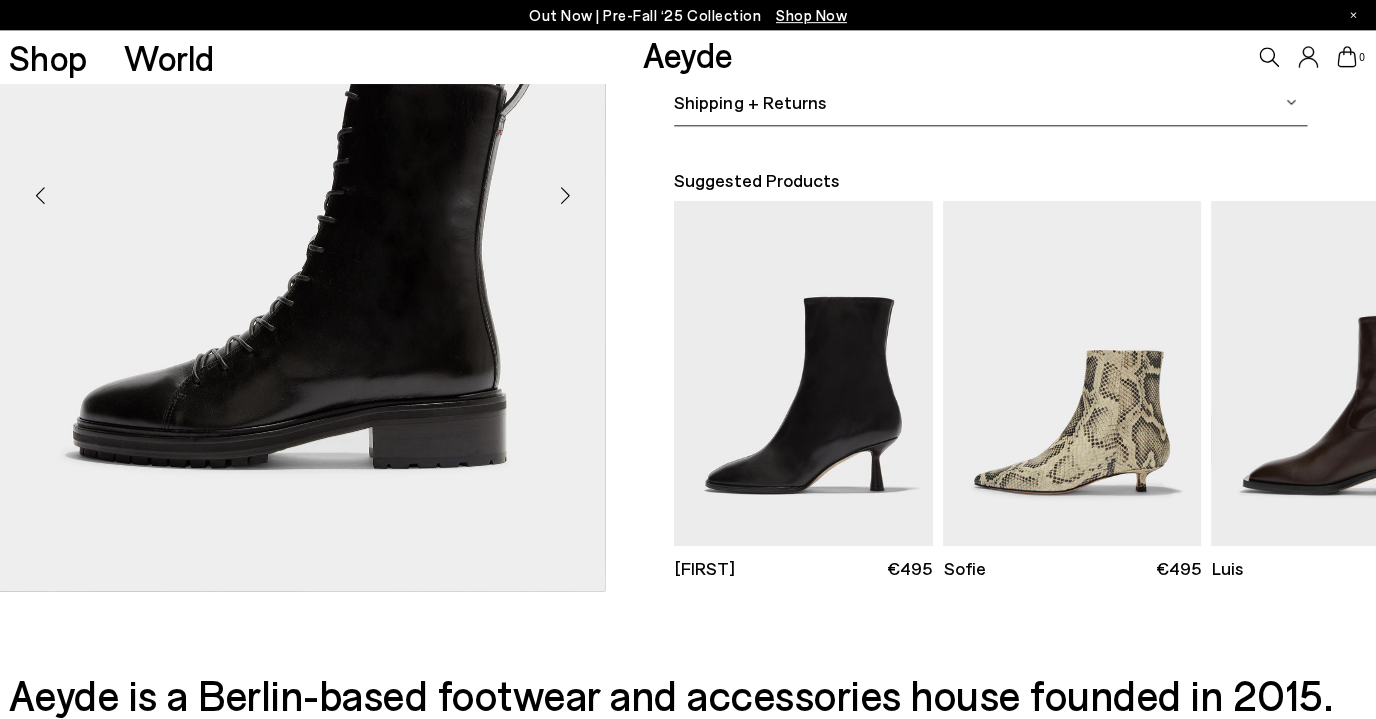 click at bounding box center [302, 187] 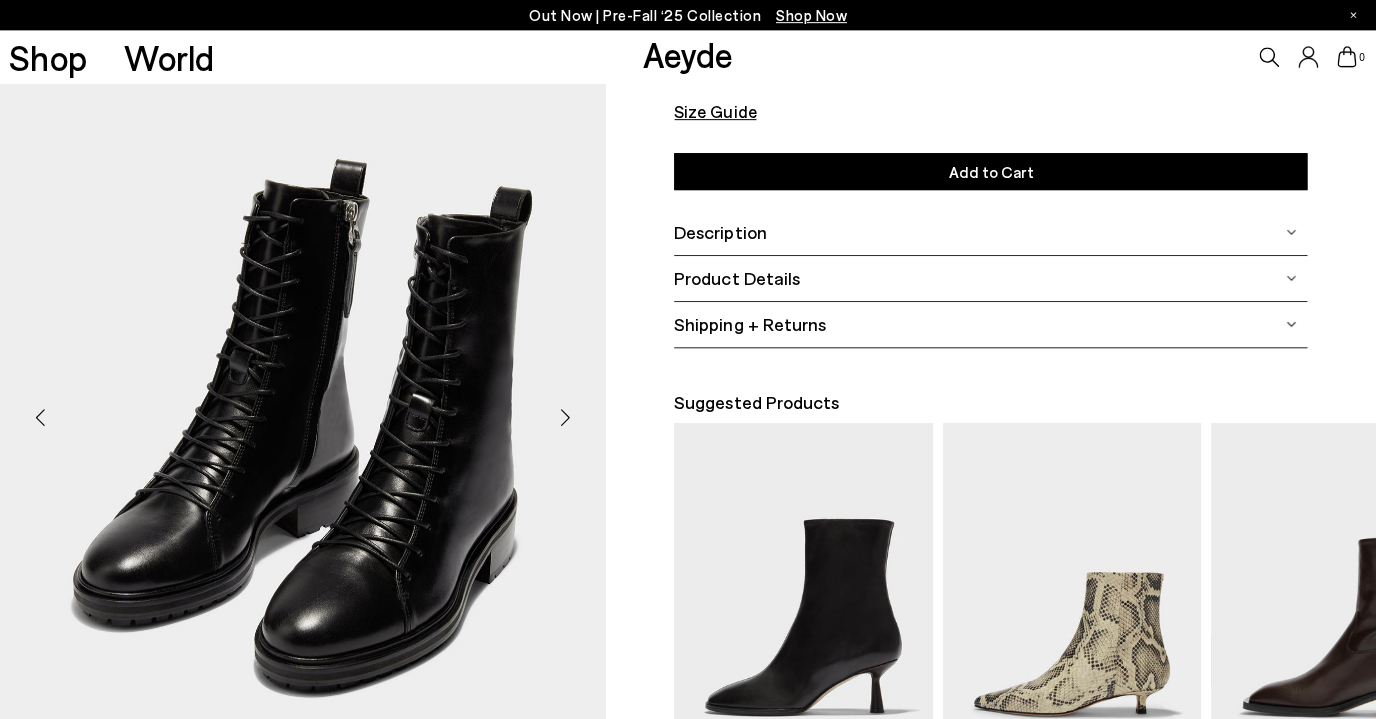 scroll, scrollTop: 272, scrollLeft: 0, axis: vertical 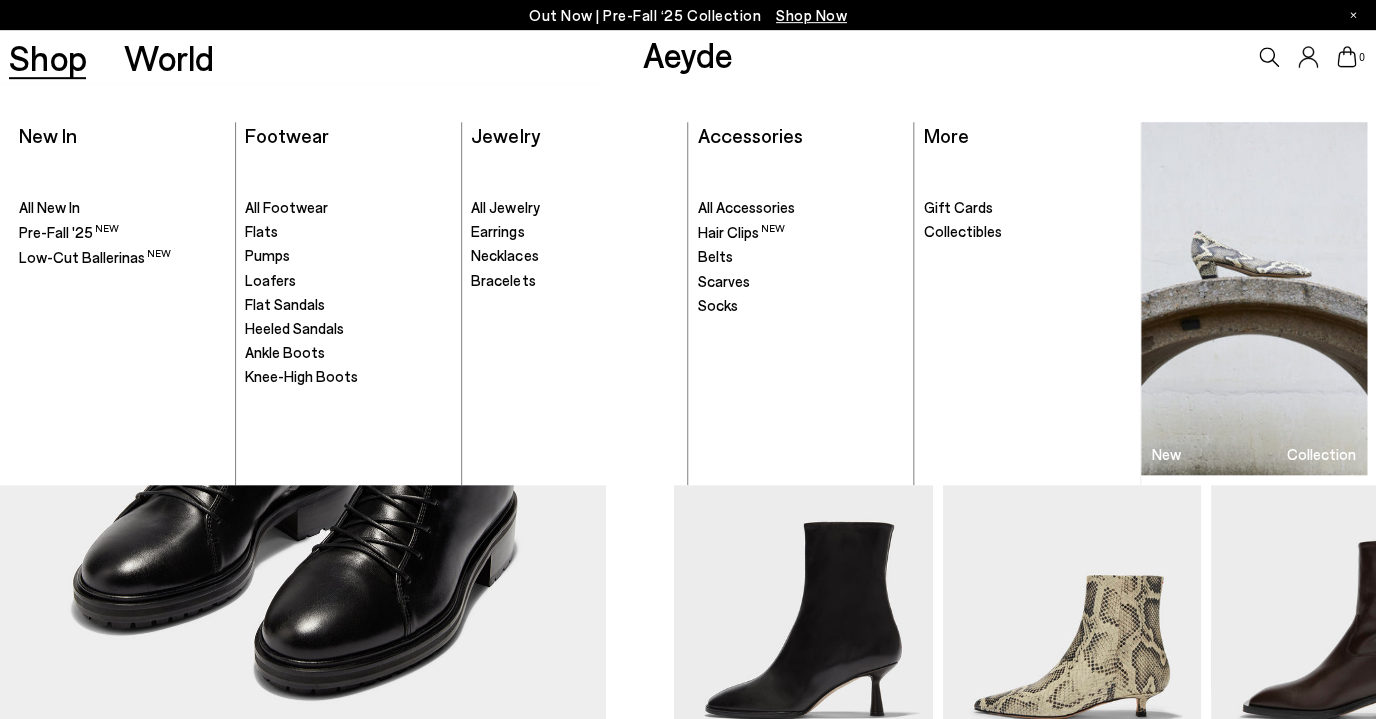 click on "Shop" at bounding box center (47, 57) 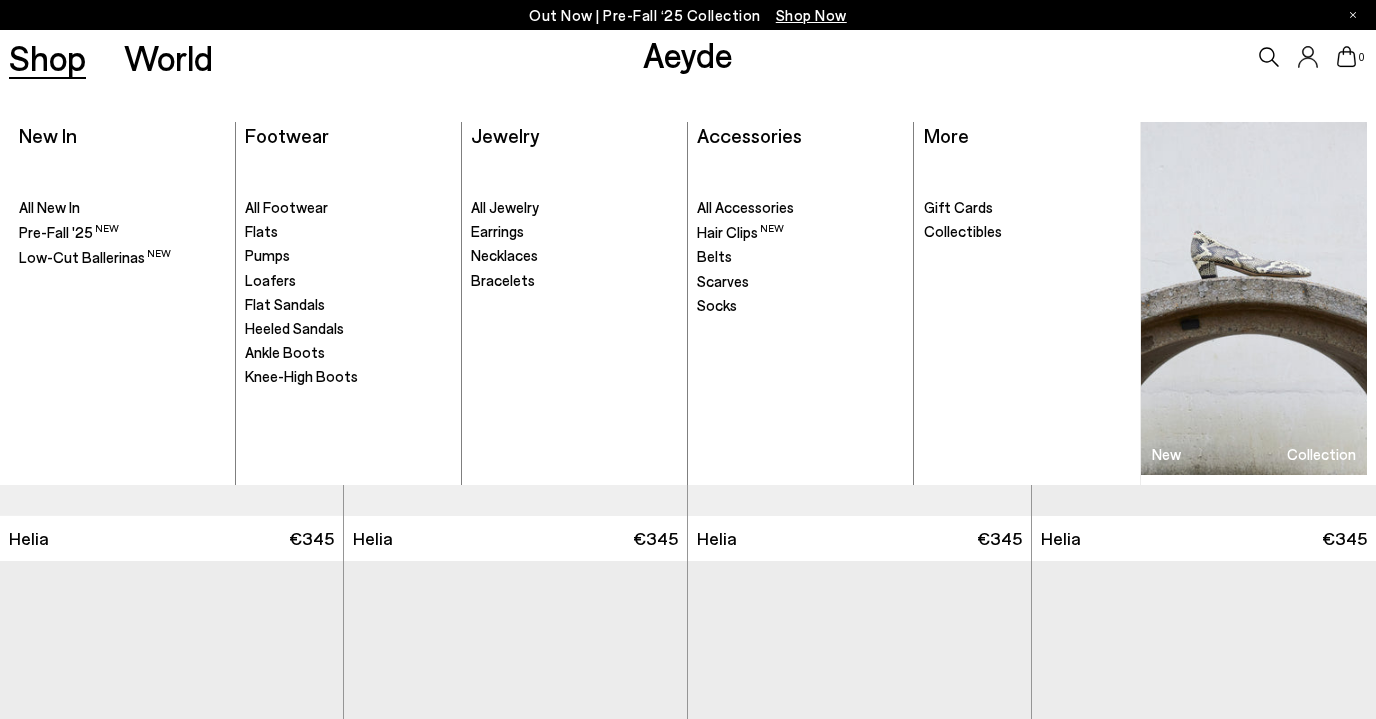 scroll, scrollTop: 0, scrollLeft: 0, axis: both 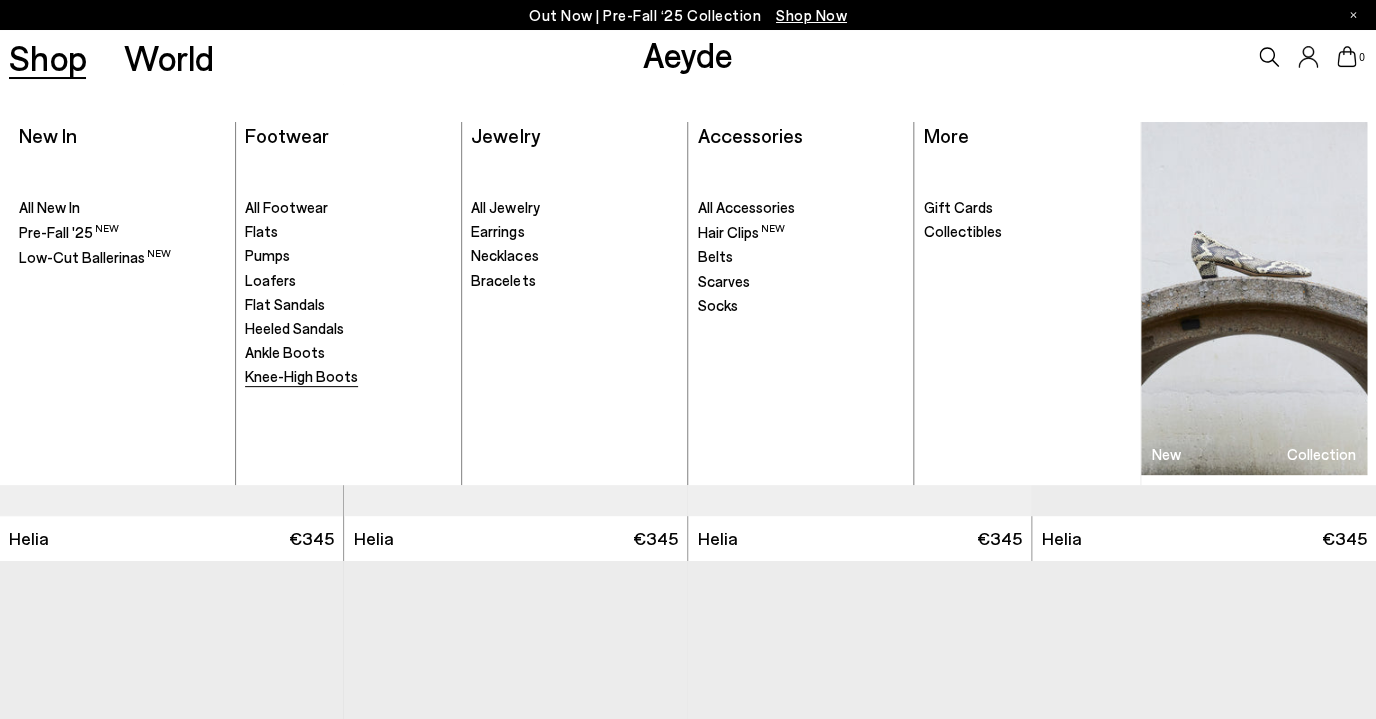 click on "Knee-High Boots" at bounding box center (301, 376) 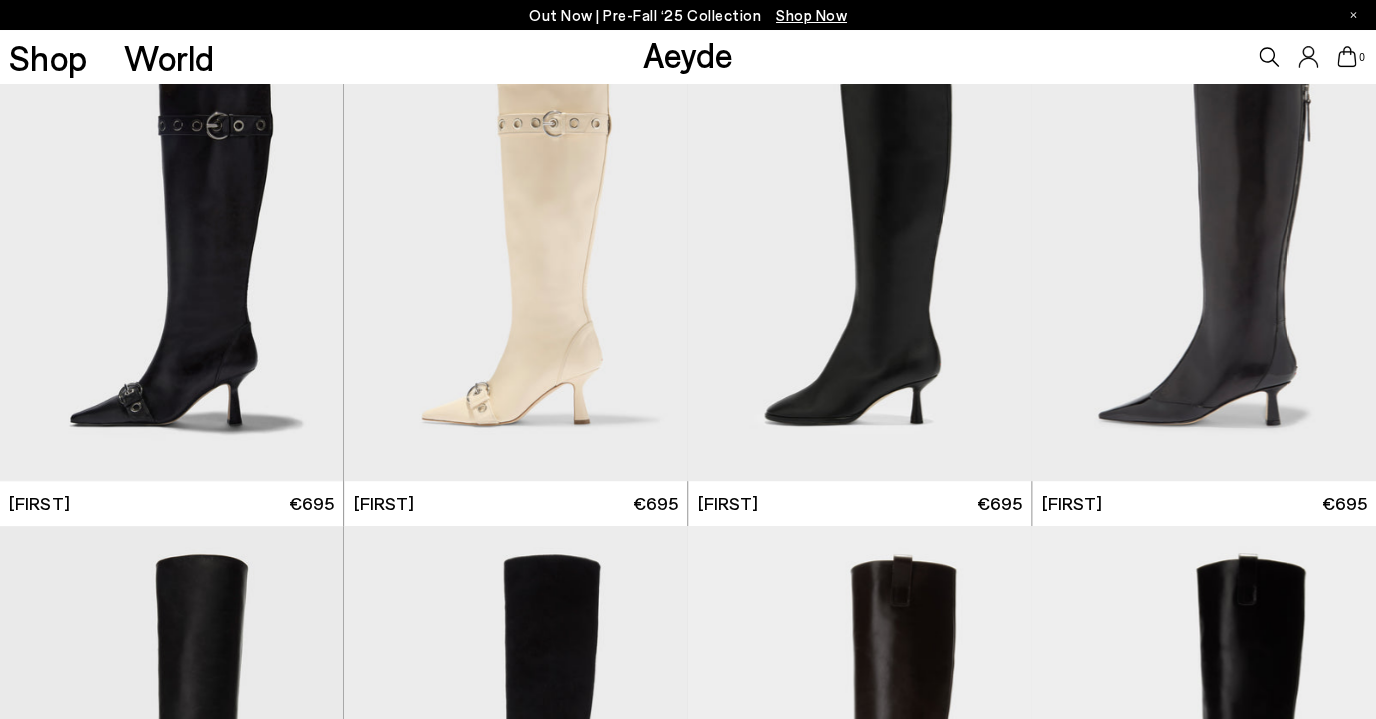 scroll, scrollTop: 0, scrollLeft: 0, axis: both 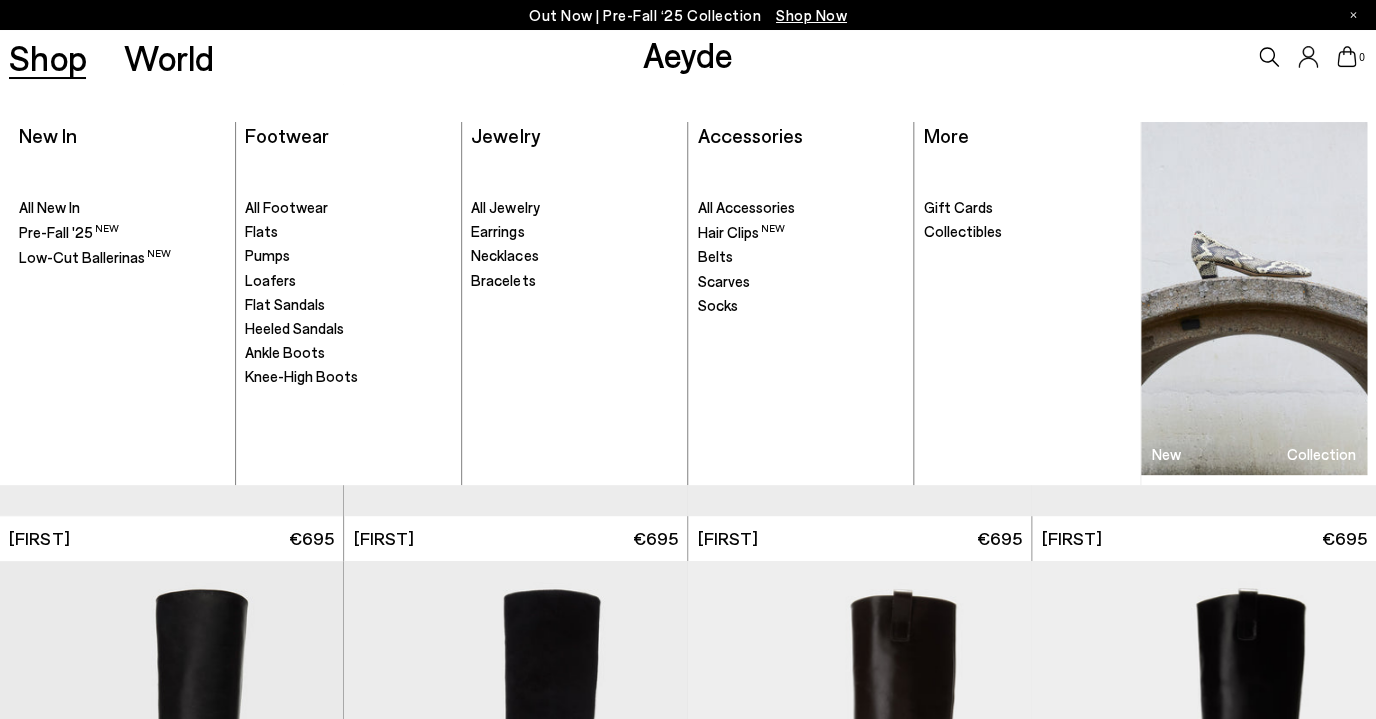 click on "Shop" at bounding box center (47, 57) 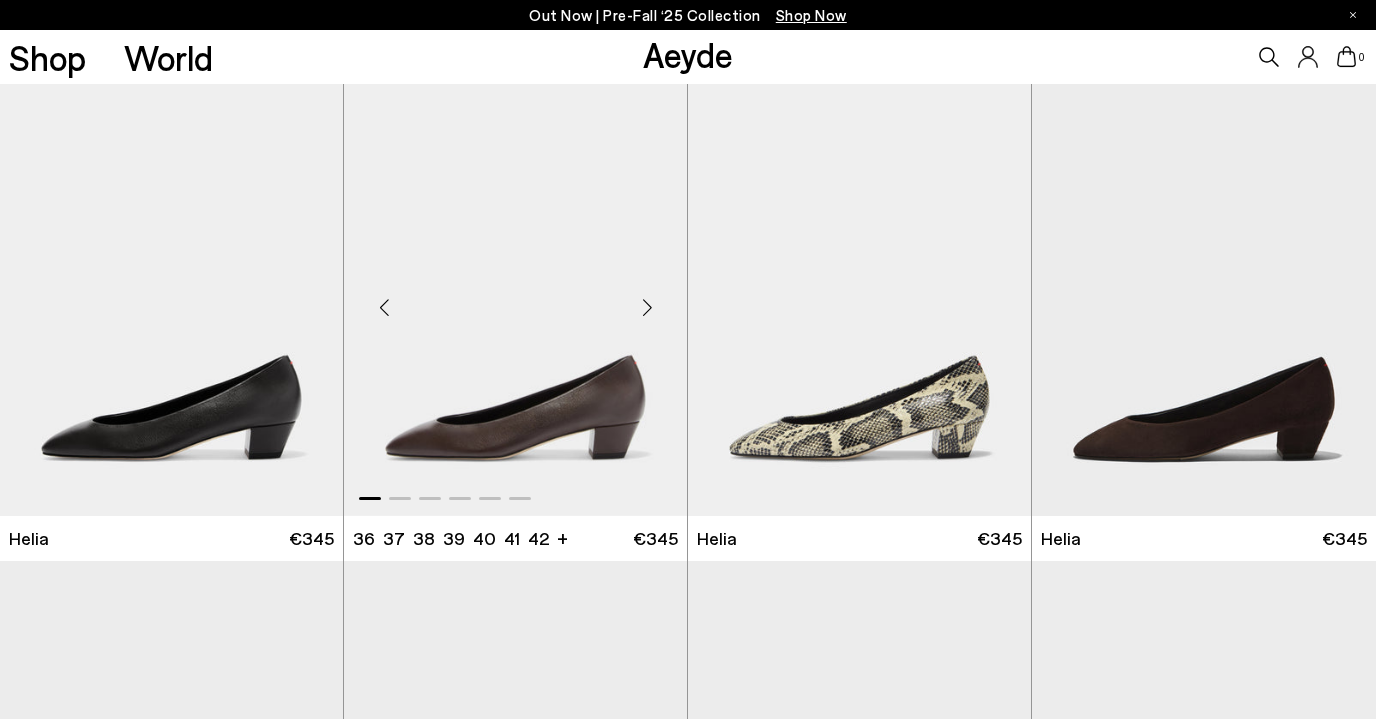 scroll, scrollTop: 0, scrollLeft: 0, axis: both 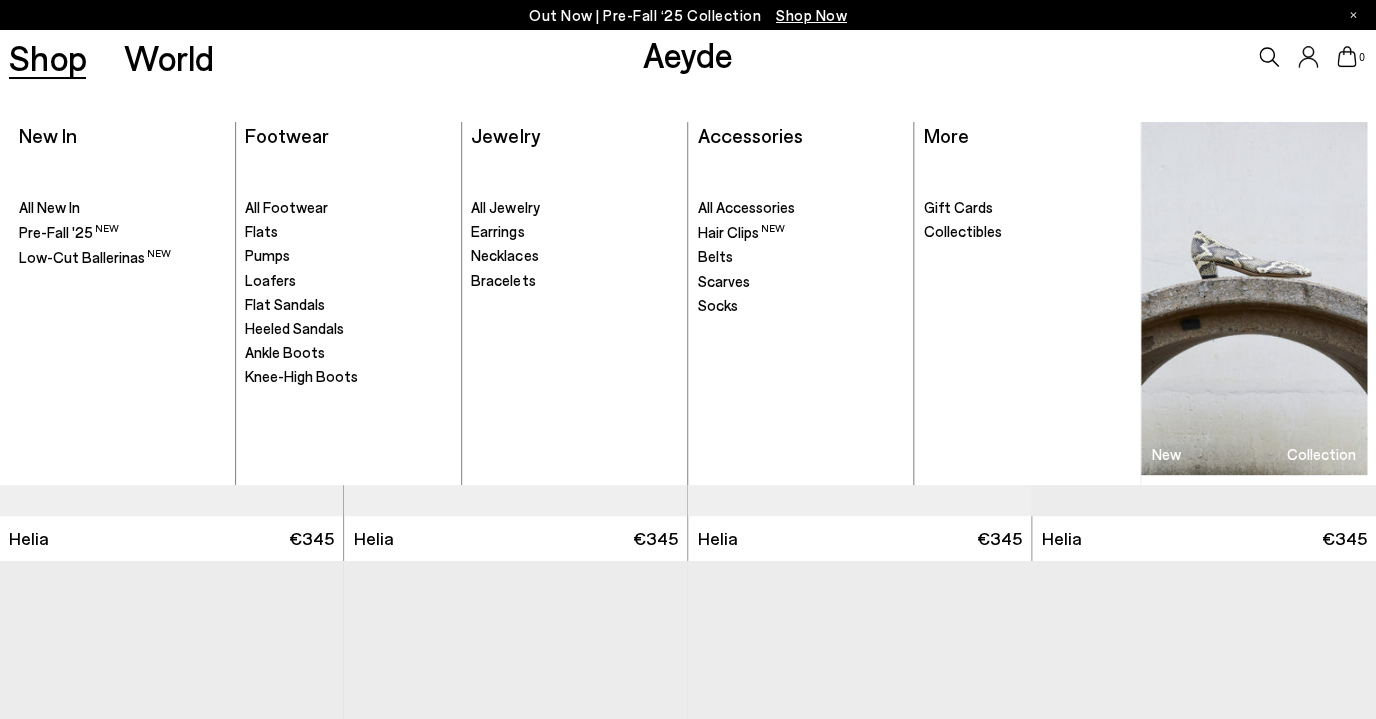 click on "Shop" at bounding box center [47, 57] 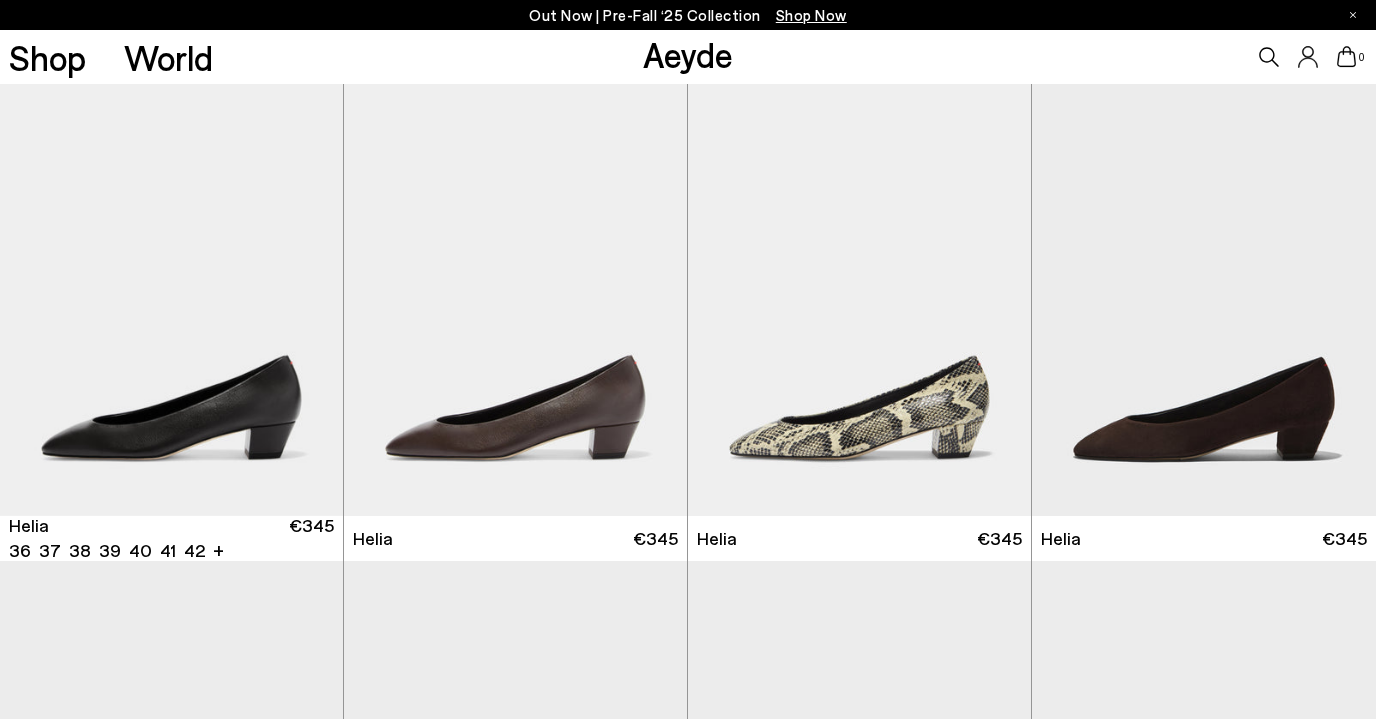 scroll, scrollTop: 0, scrollLeft: 0, axis: both 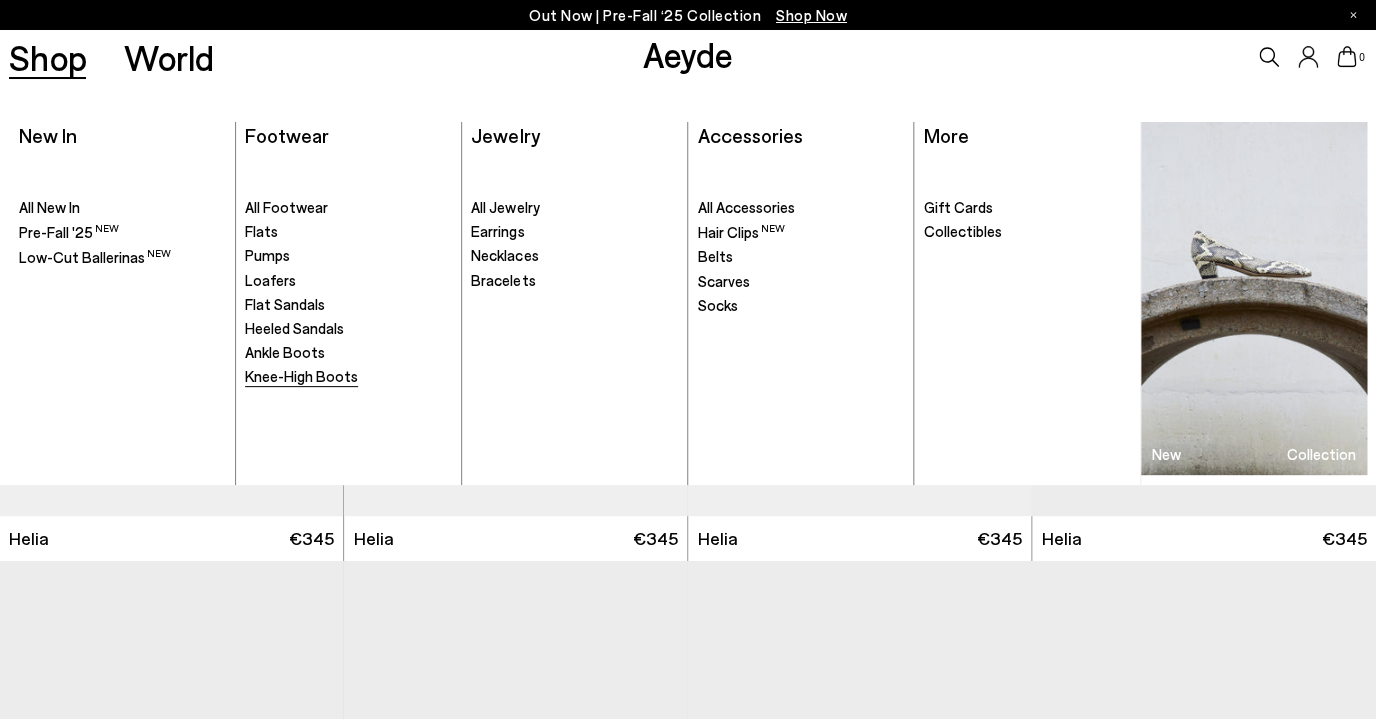 click on "Knee-High Boots" at bounding box center (301, 376) 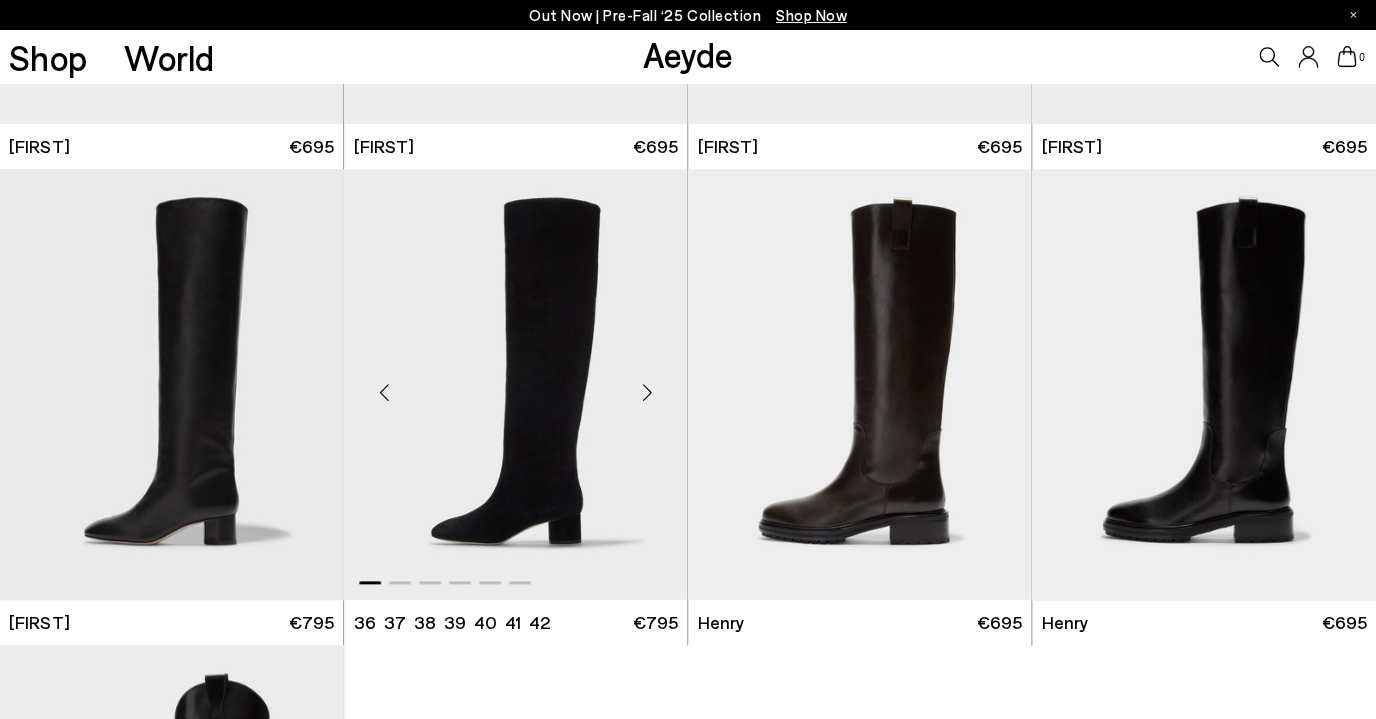 scroll, scrollTop: 424, scrollLeft: 0, axis: vertical 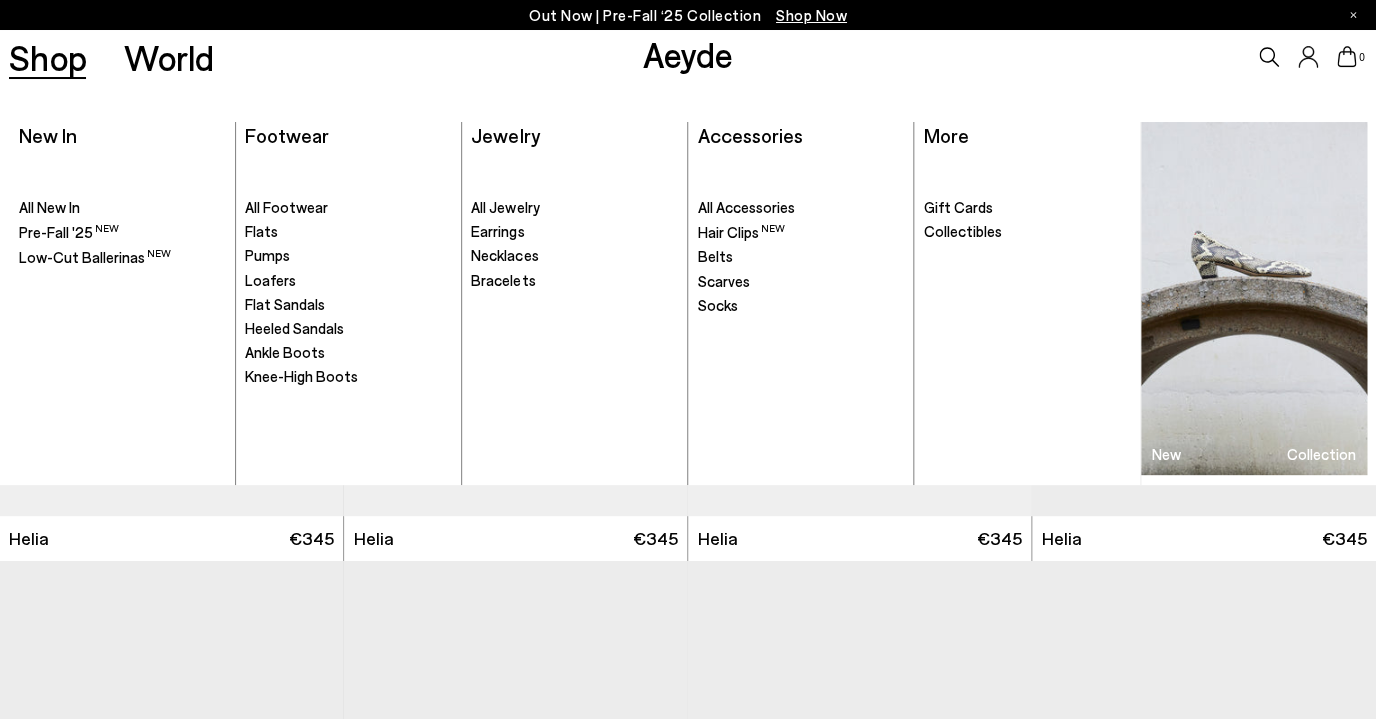 click on "Shop" at bounding box center (47, 57) 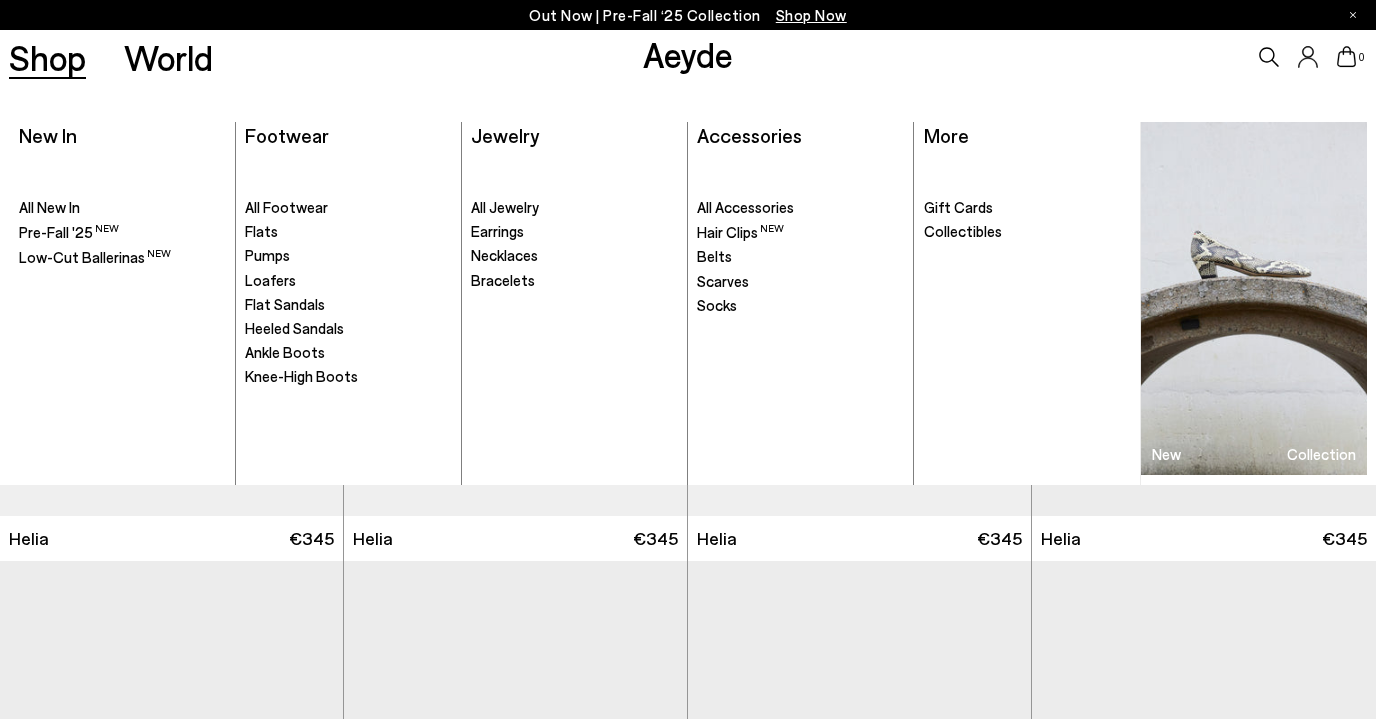 scroll, scrollTop: 0, scrollLeft: 0, axis: both 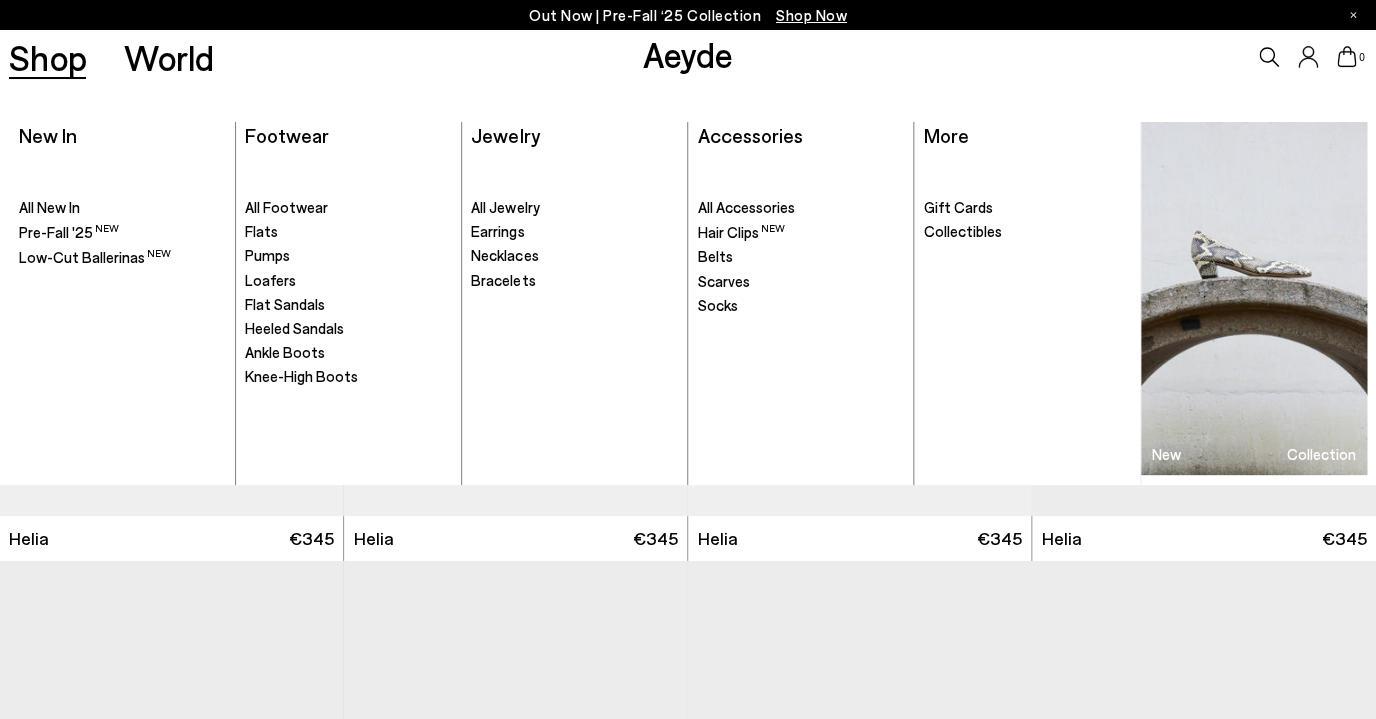 click on "Shop" at bounding box center [47, 57] 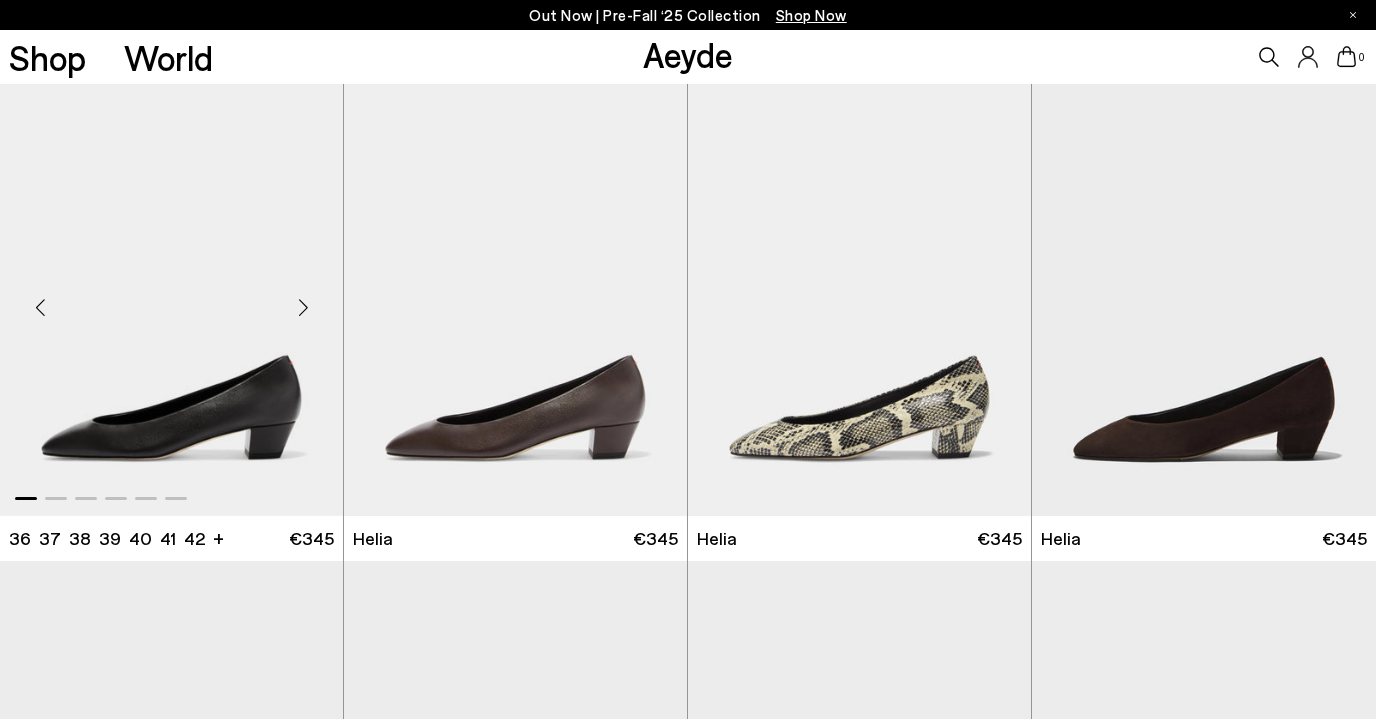 scroll, scrollTop: 0, scrollLeft: 0, axis: both 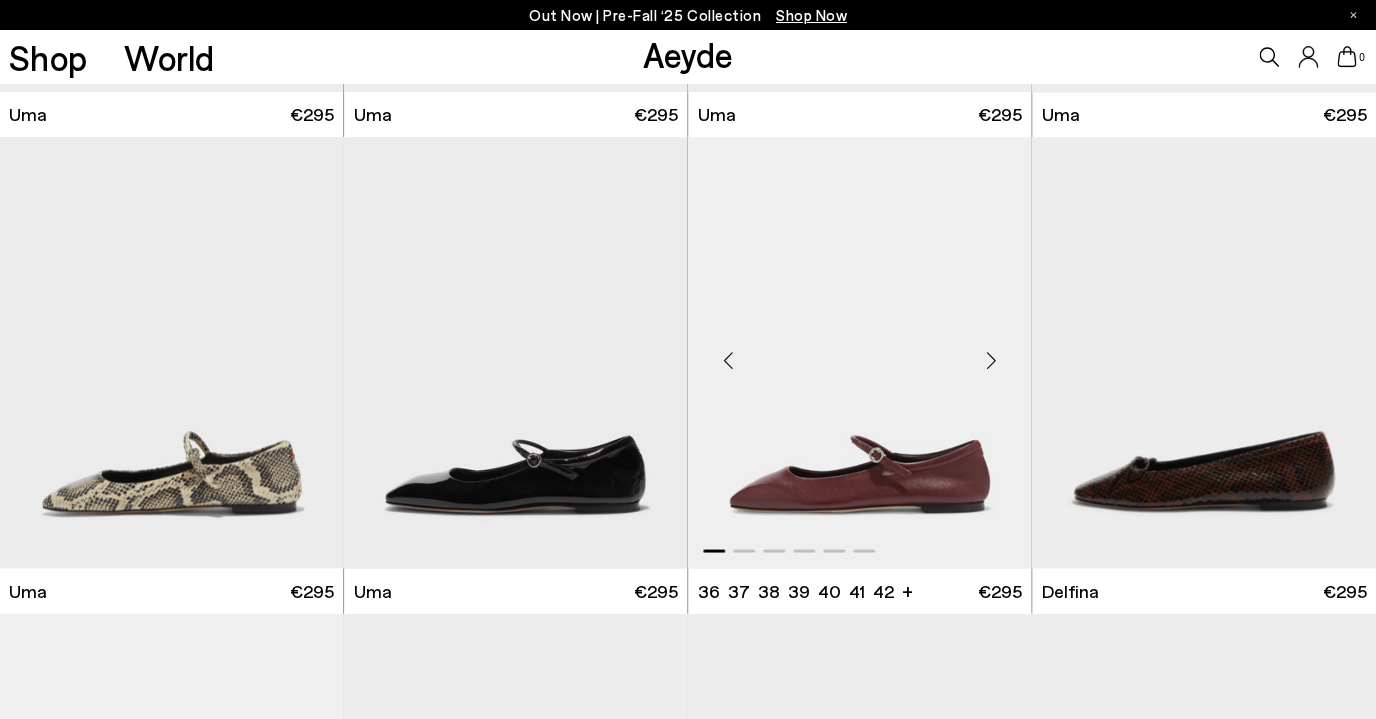 click at bounding box center [859, 352] 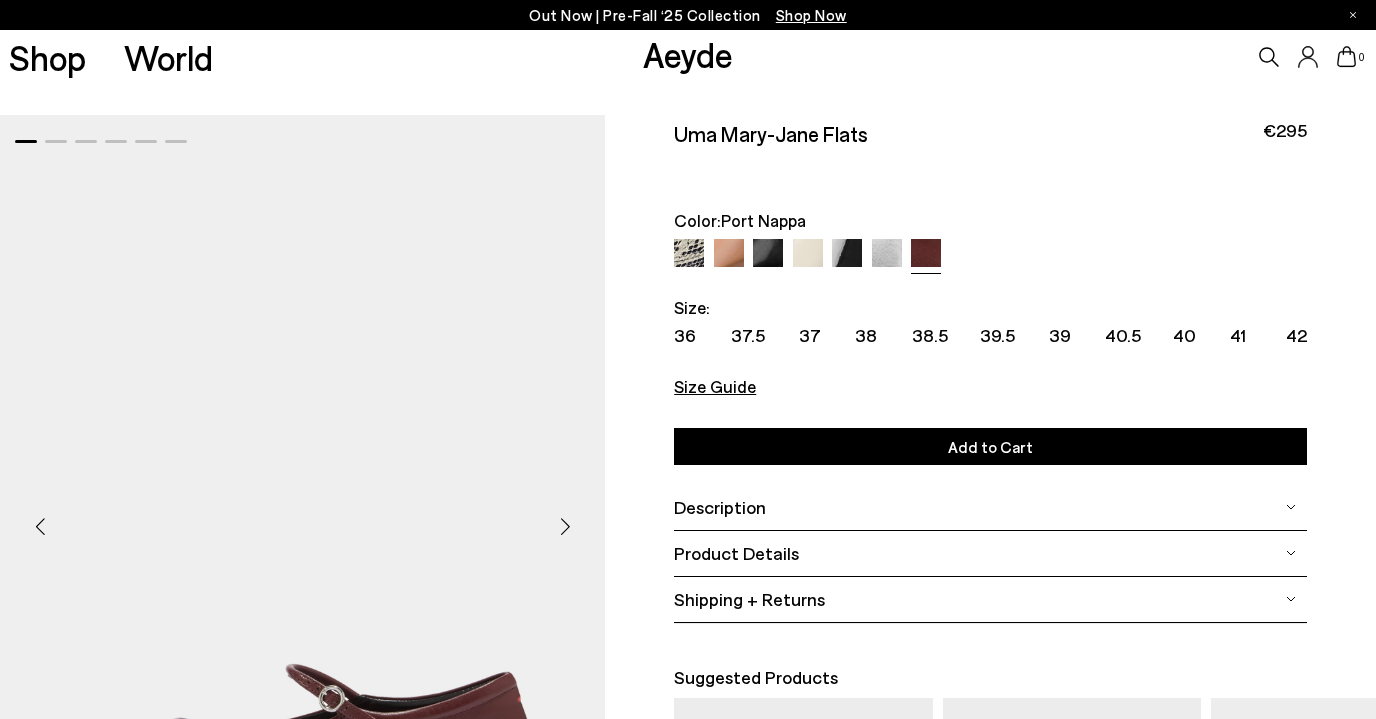 scroll, scrollTop: 0, scrollLeft: 0, axis: both 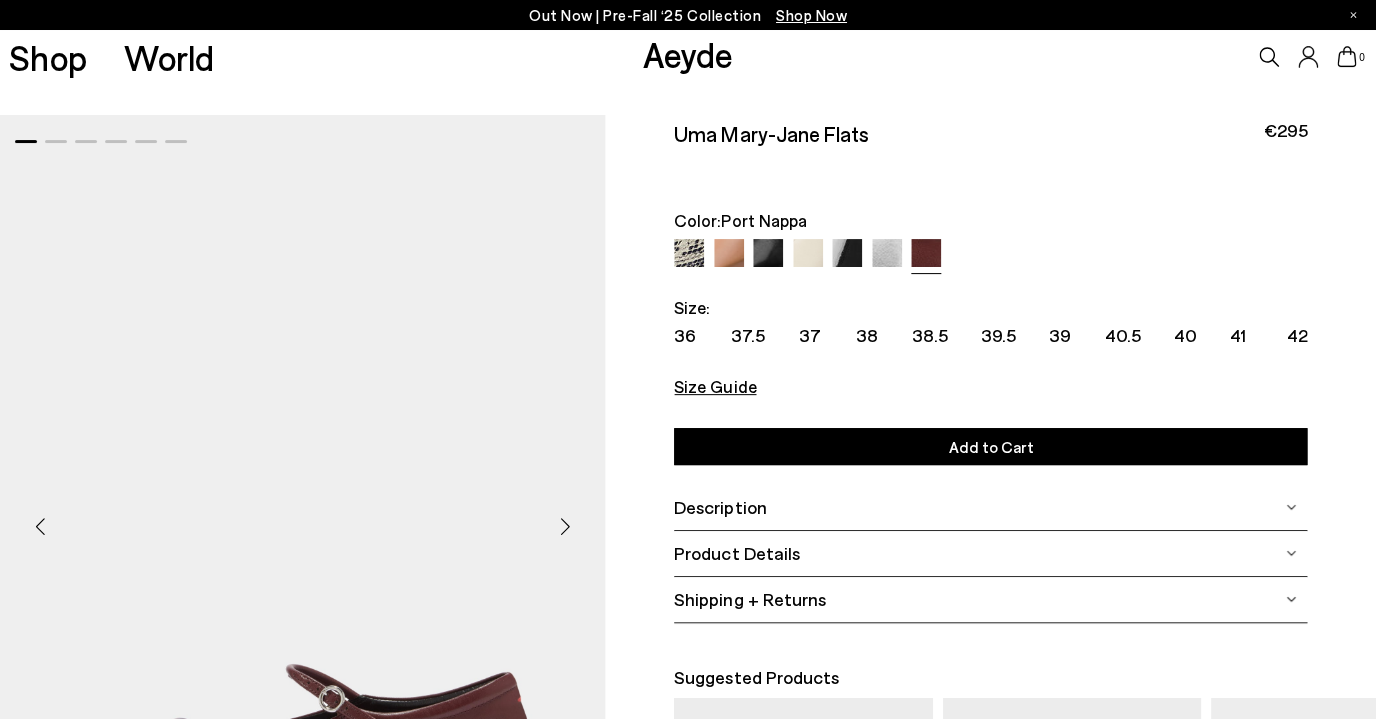 click at bounding box center [926, 254] 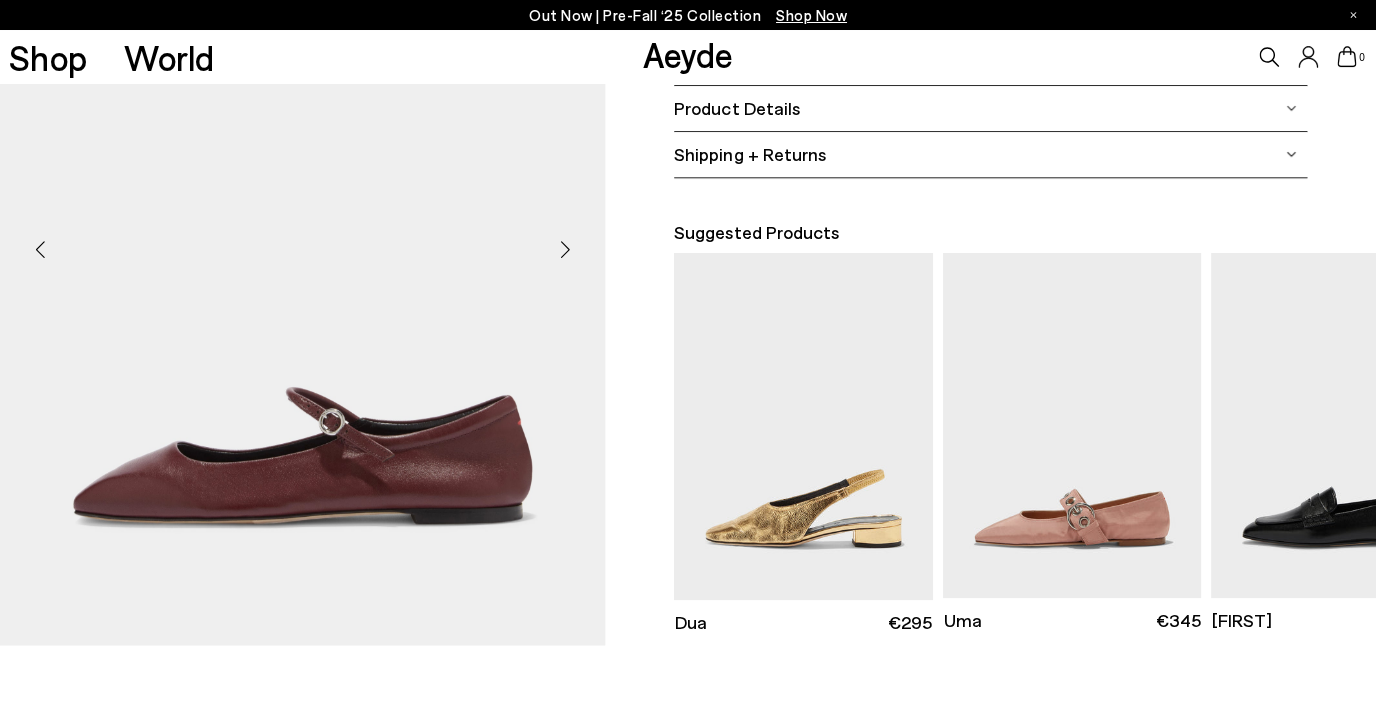 scroll, scrollTop: 447, scrollLeft: 0, axis: vertical 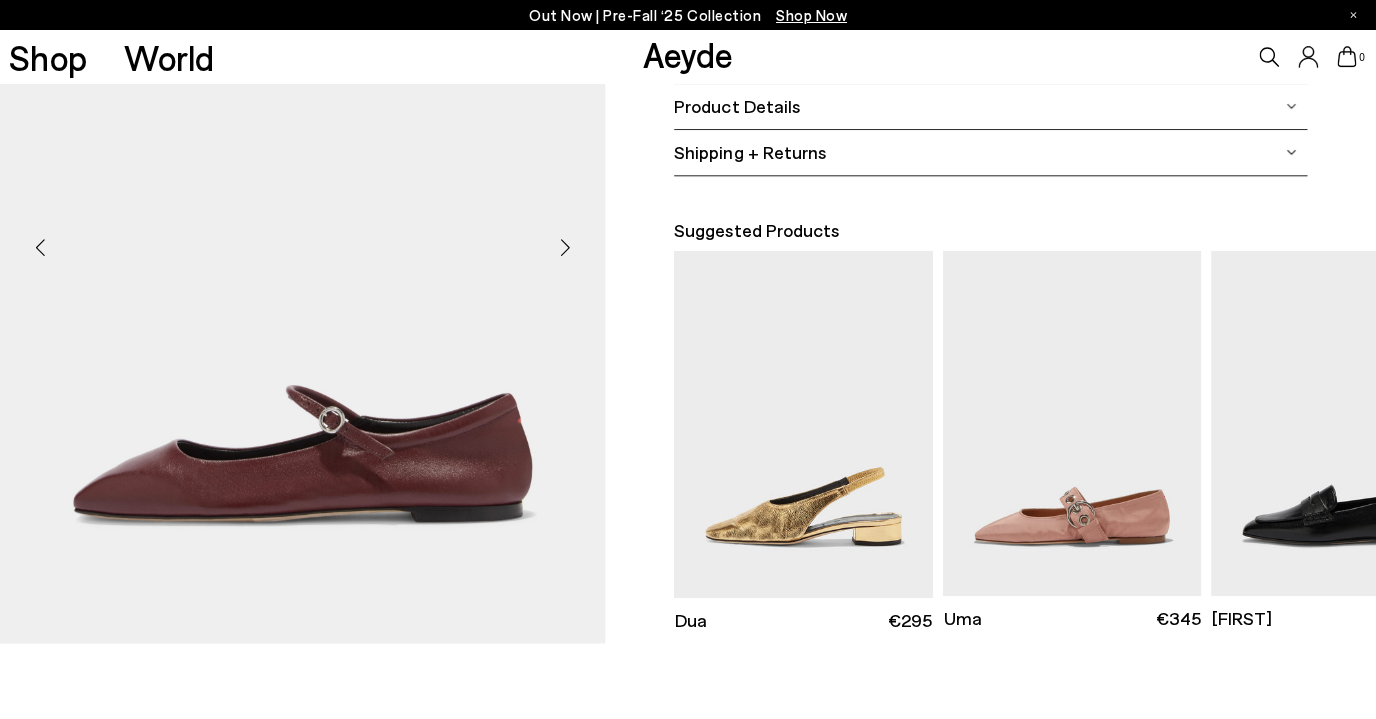 click at bounding box center [565, 247] 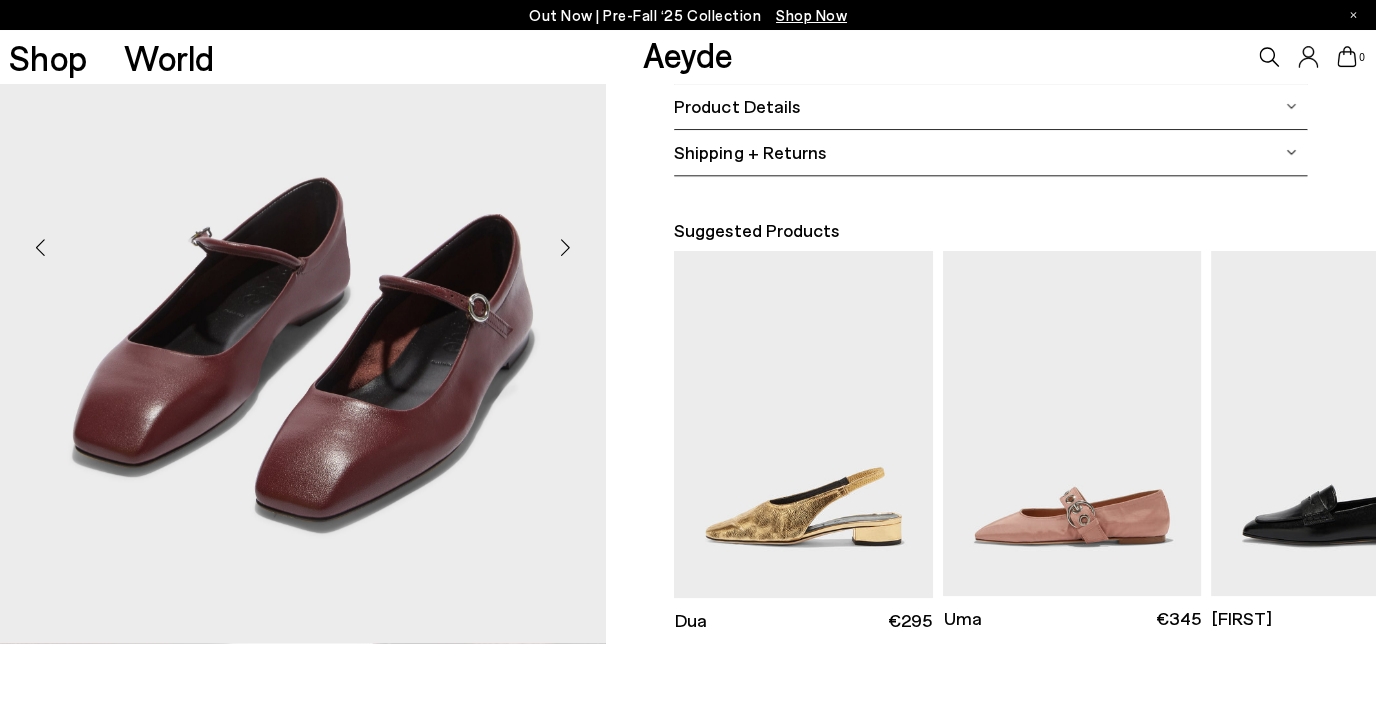 click at bounding box center (565, 247) 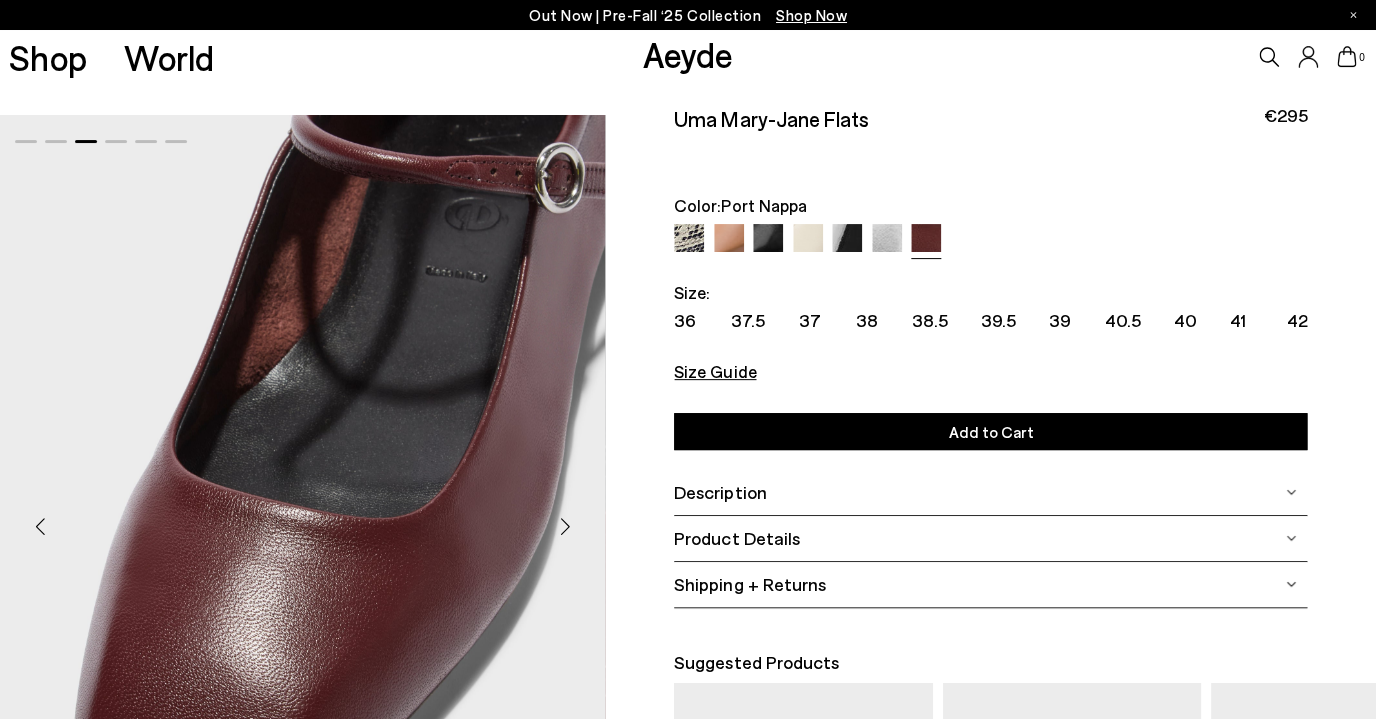 scroll, scrollTop: 14, scrollLeft: 0, axis: vertical 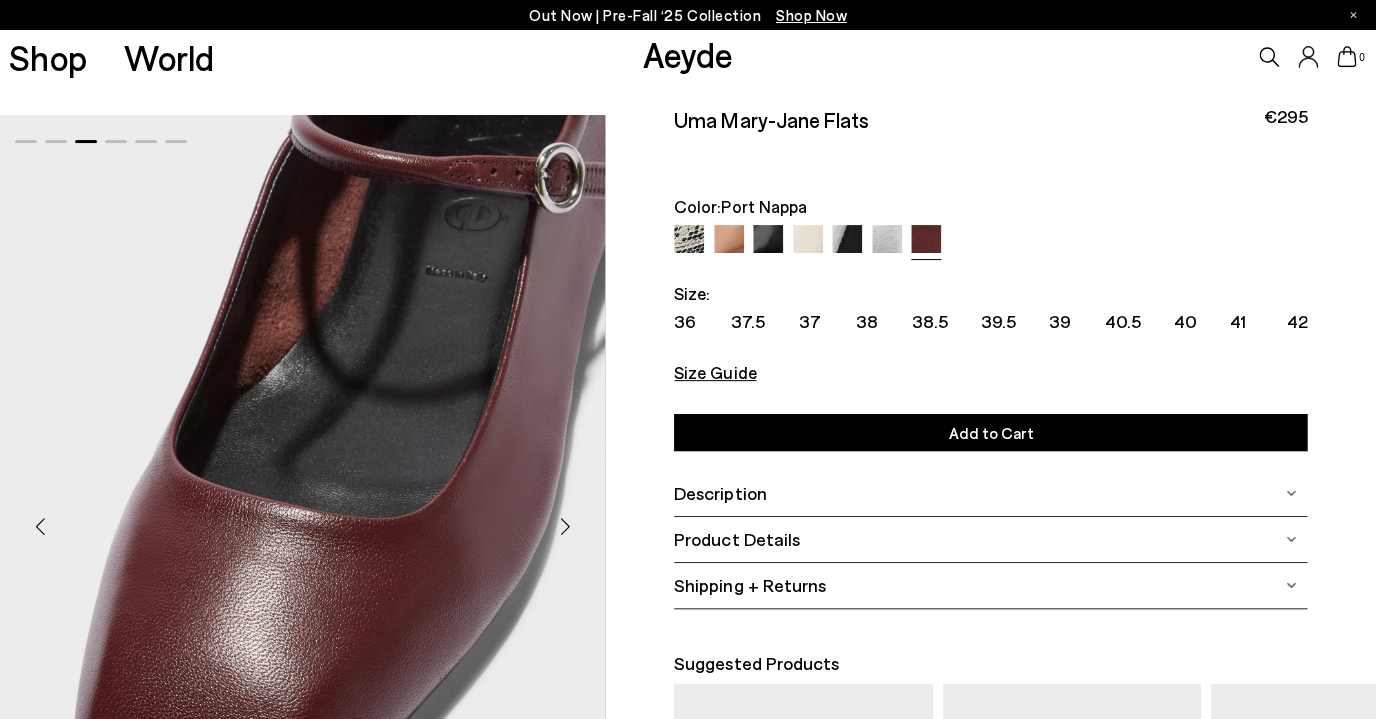 click at bounding box center [565, 526] 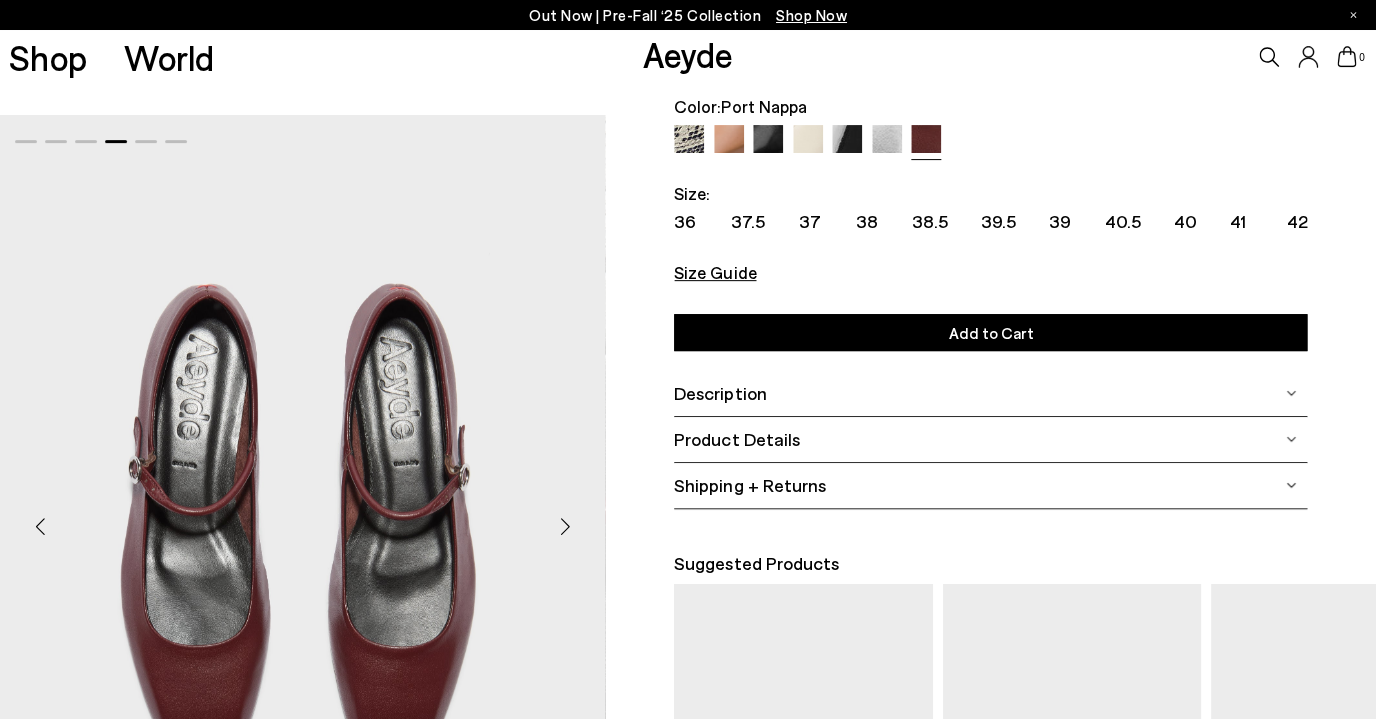 scroll, scrollTop: 123, scrollLeft: 0, axis: vertical 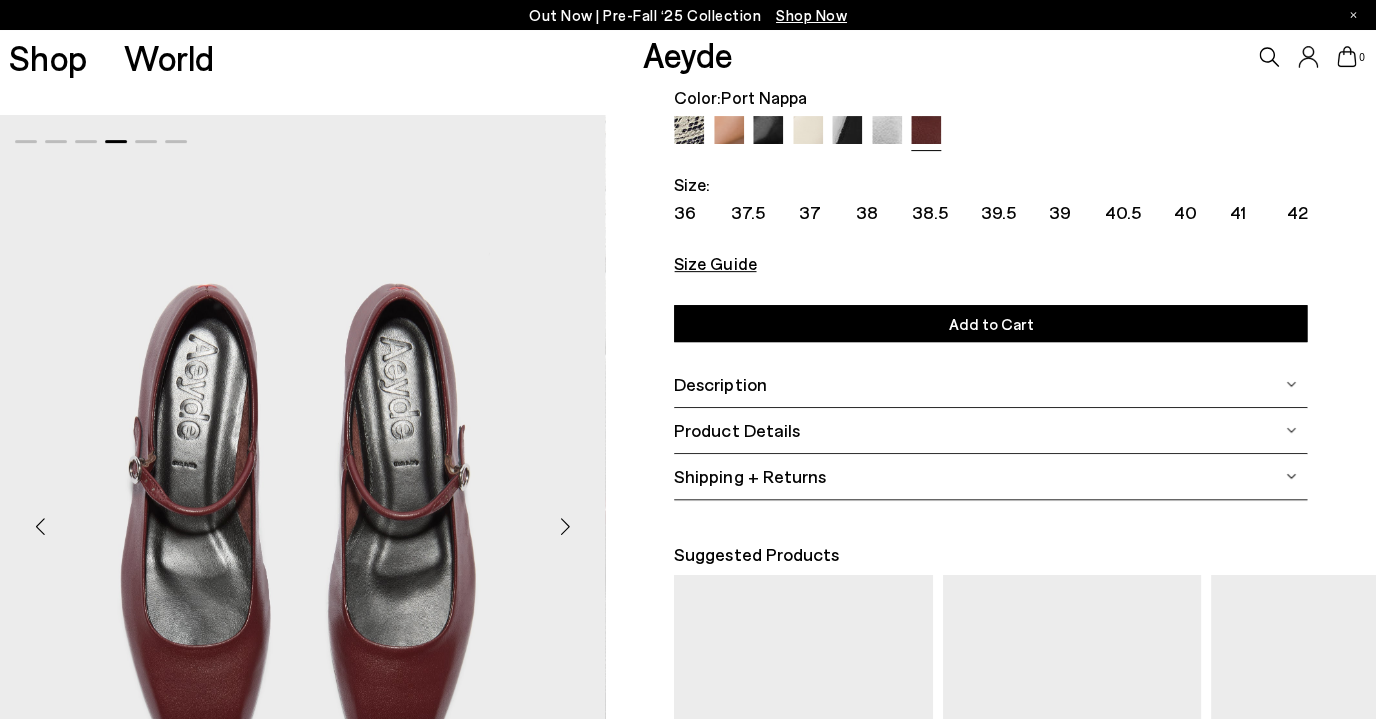 click at bounding box center (565, 526) 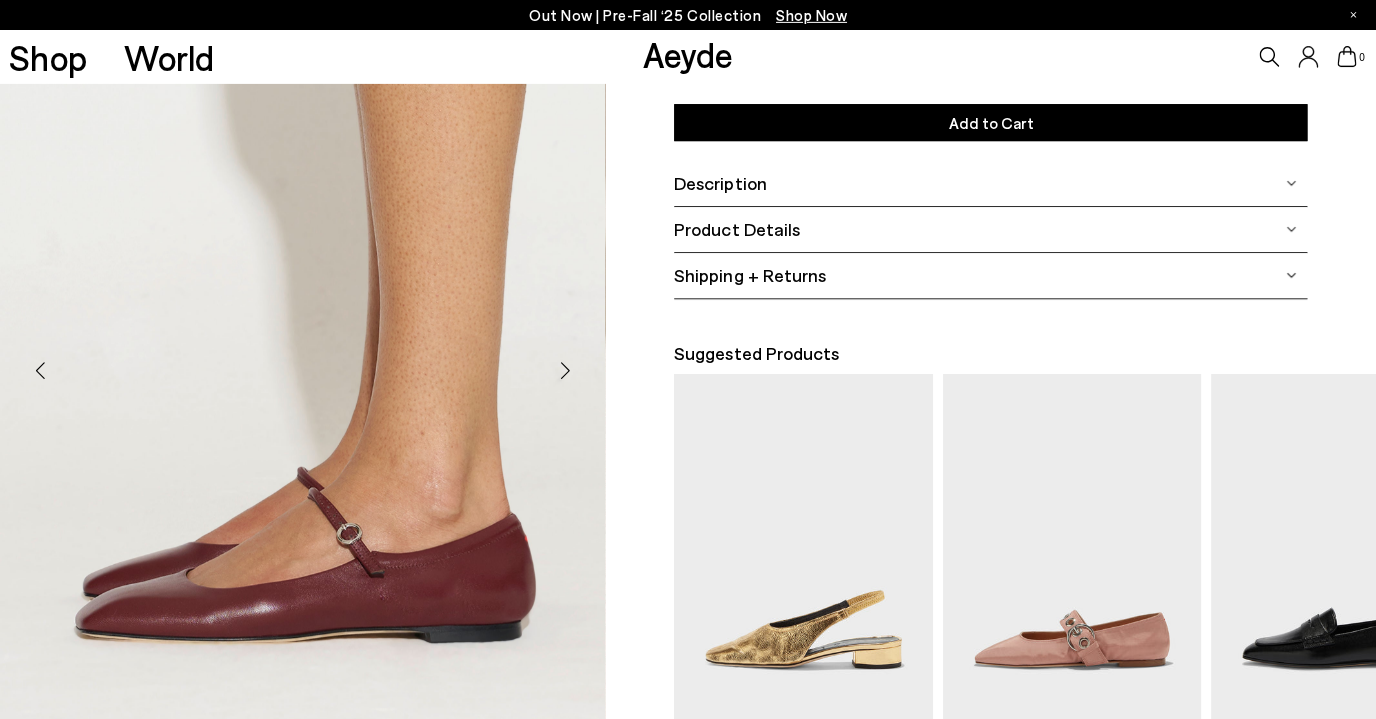 scroll, scrollTop: 331, scrollLeft: 0, axis: vertical 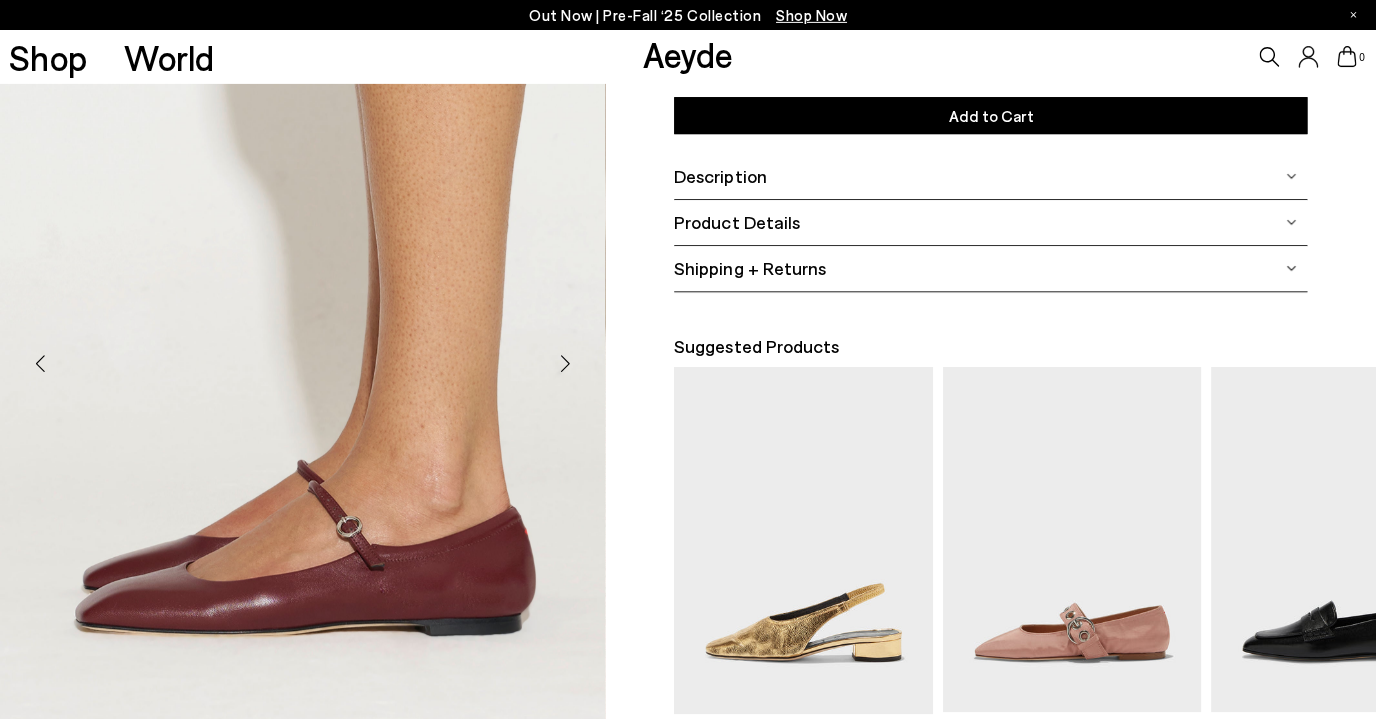 click at bounding box center [565, 363] 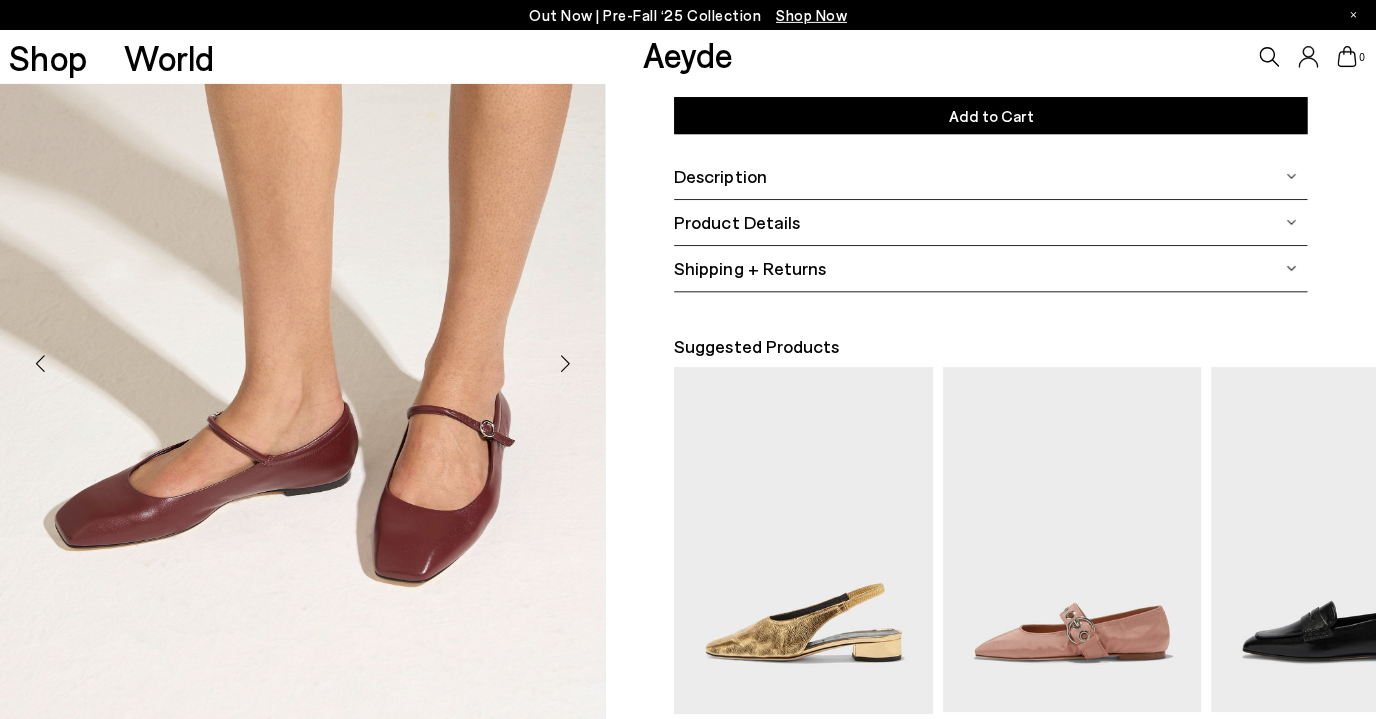 click at bounding box center (565, 363) 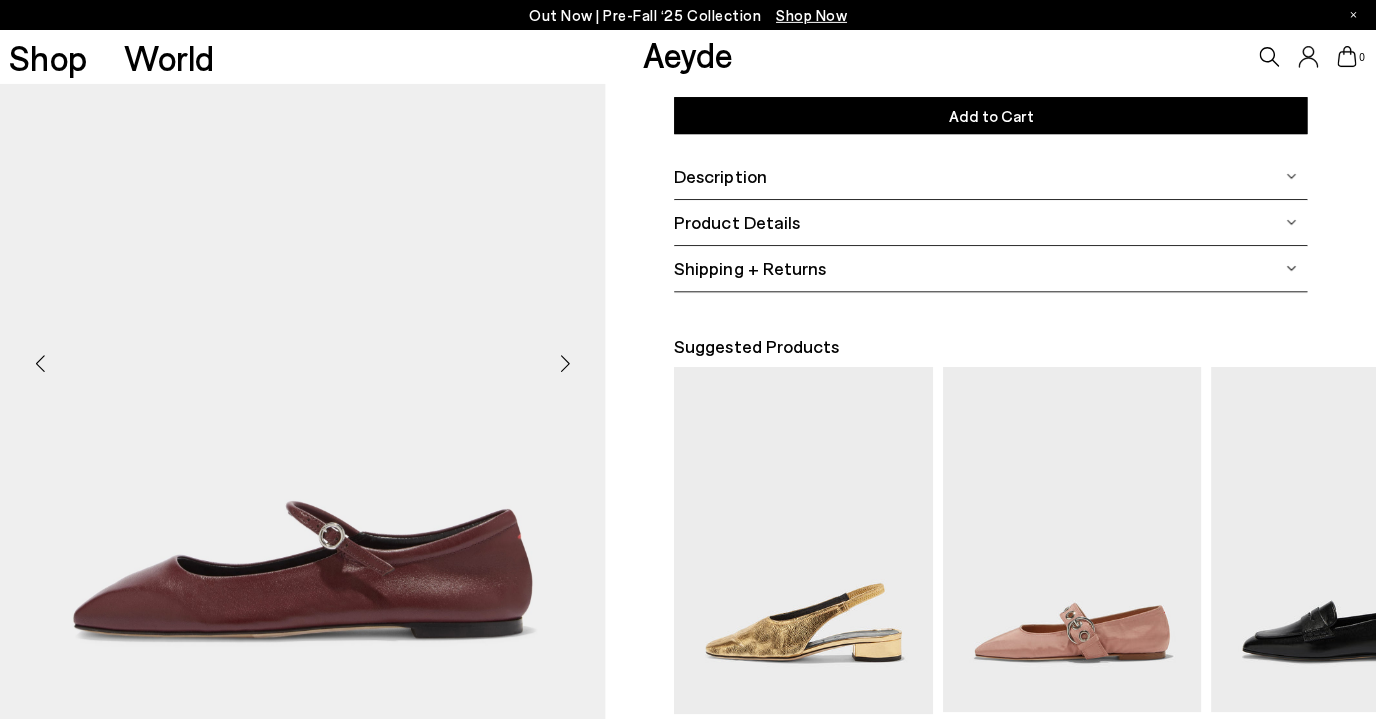click at bounding box center (40, 363) 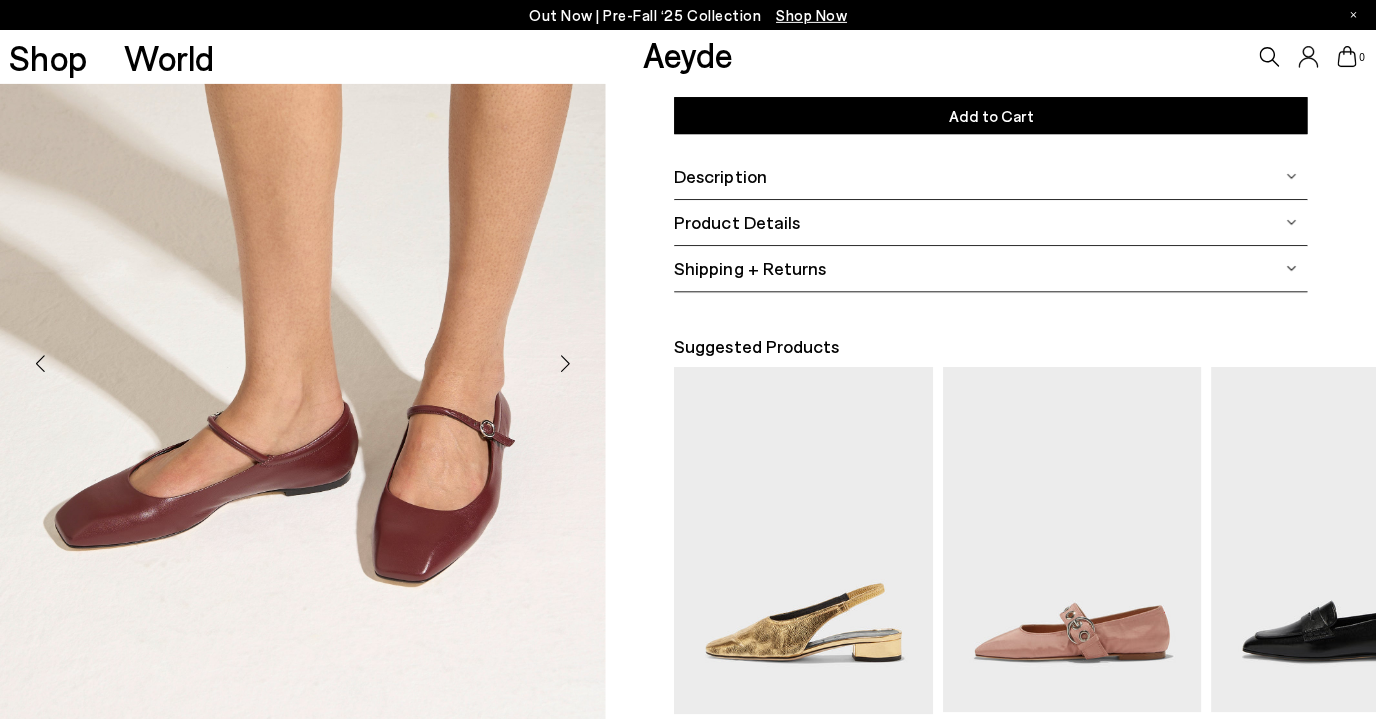 click at bounding box center [40, 363] 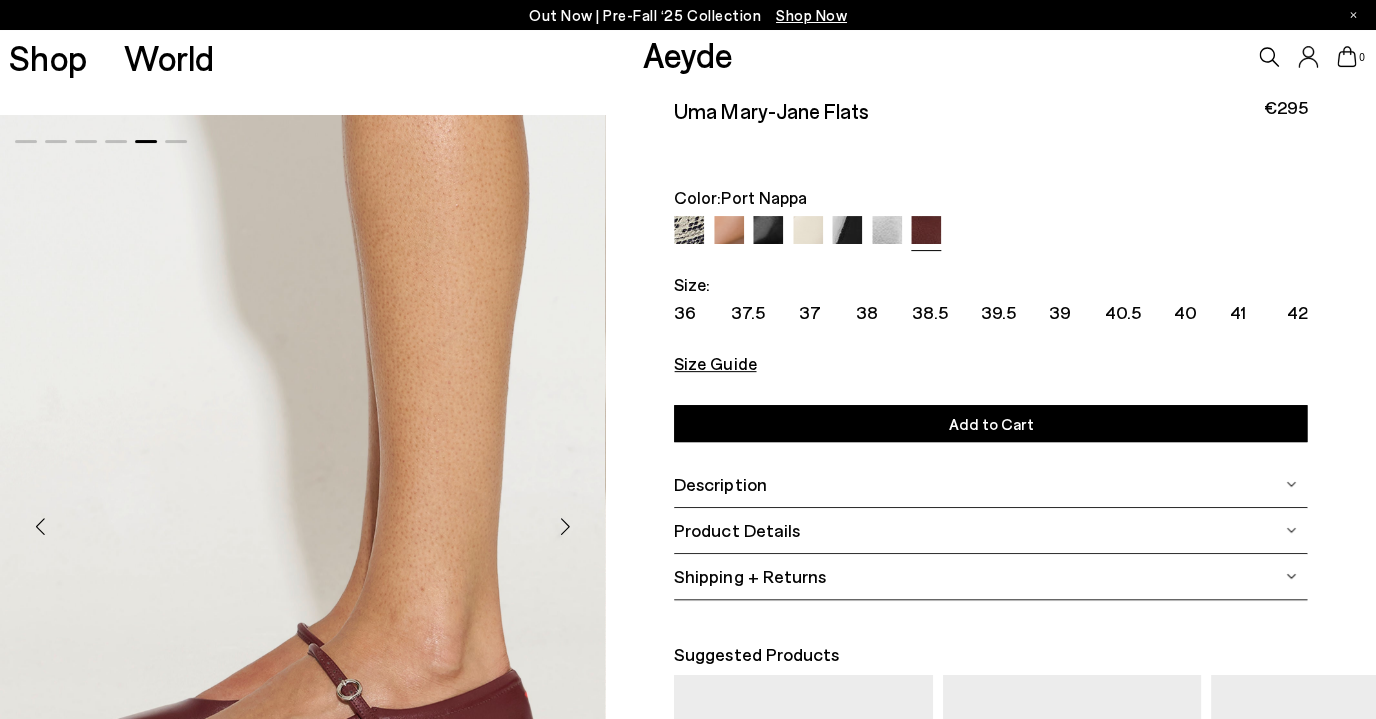 scroll, scrollTop: 0, scrollLeft: 0, axis: both 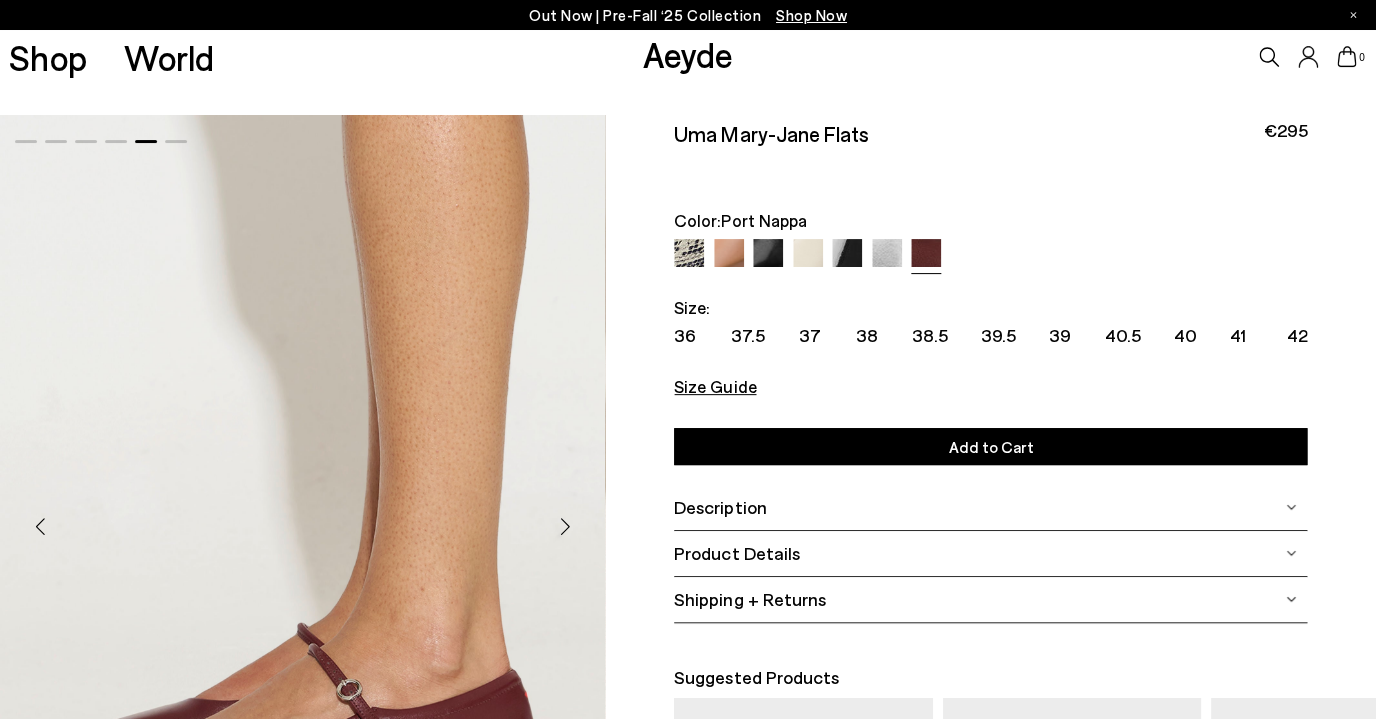 click at bounding box center [40, 526] 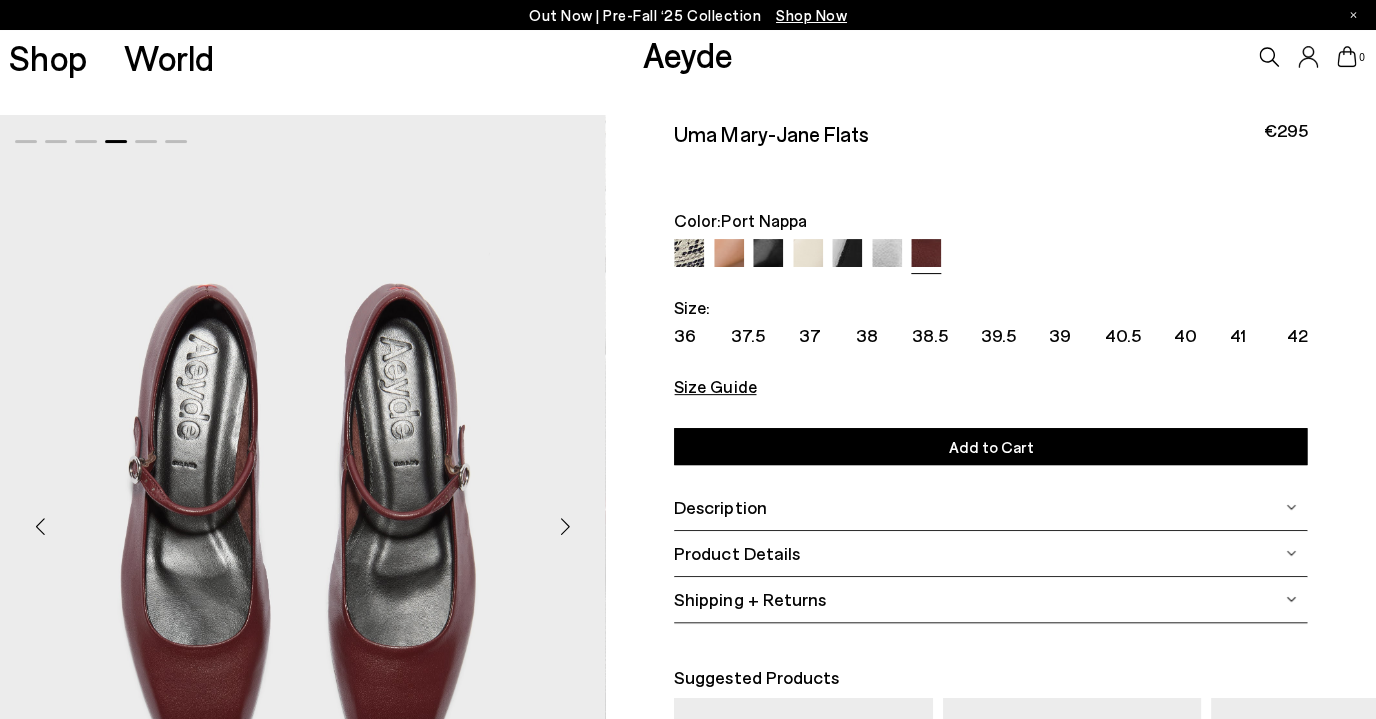 click at bounding box center (768, 254) 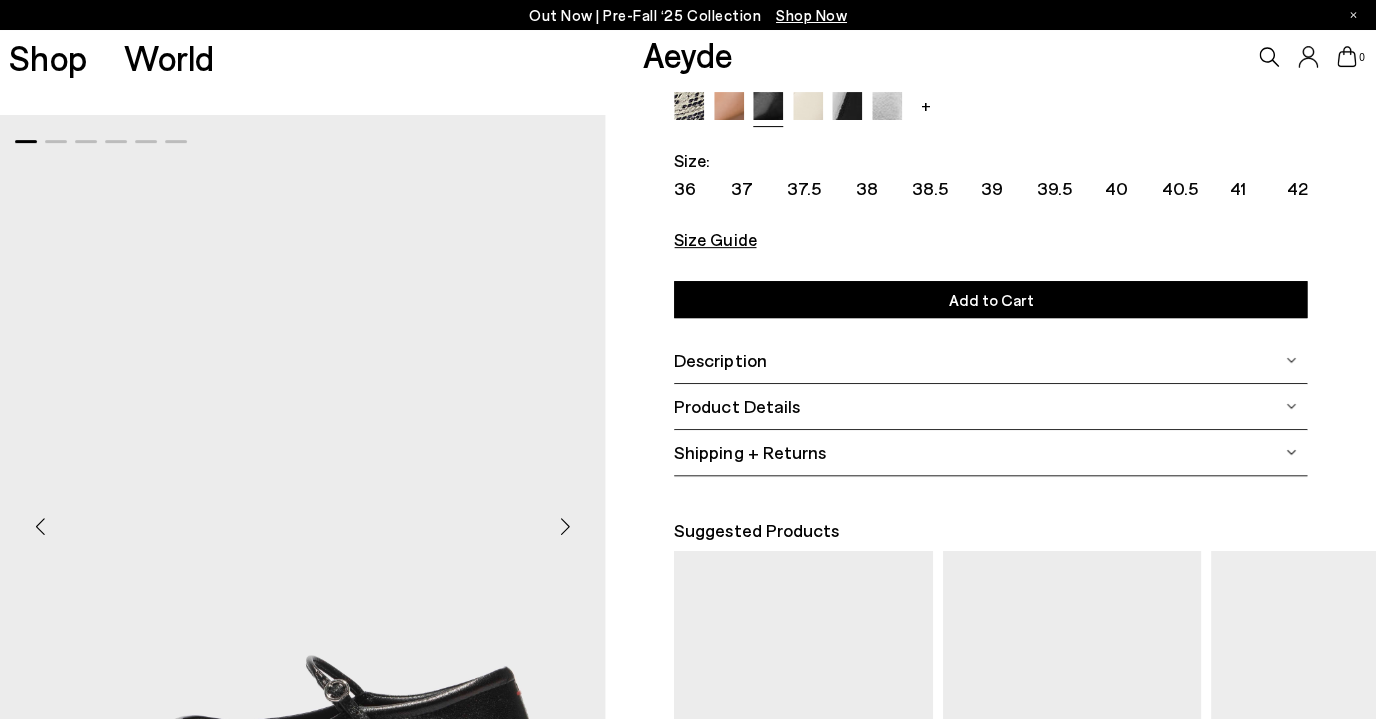 scroll, scrollTop: 0, scrollLeft: 0, axis: both 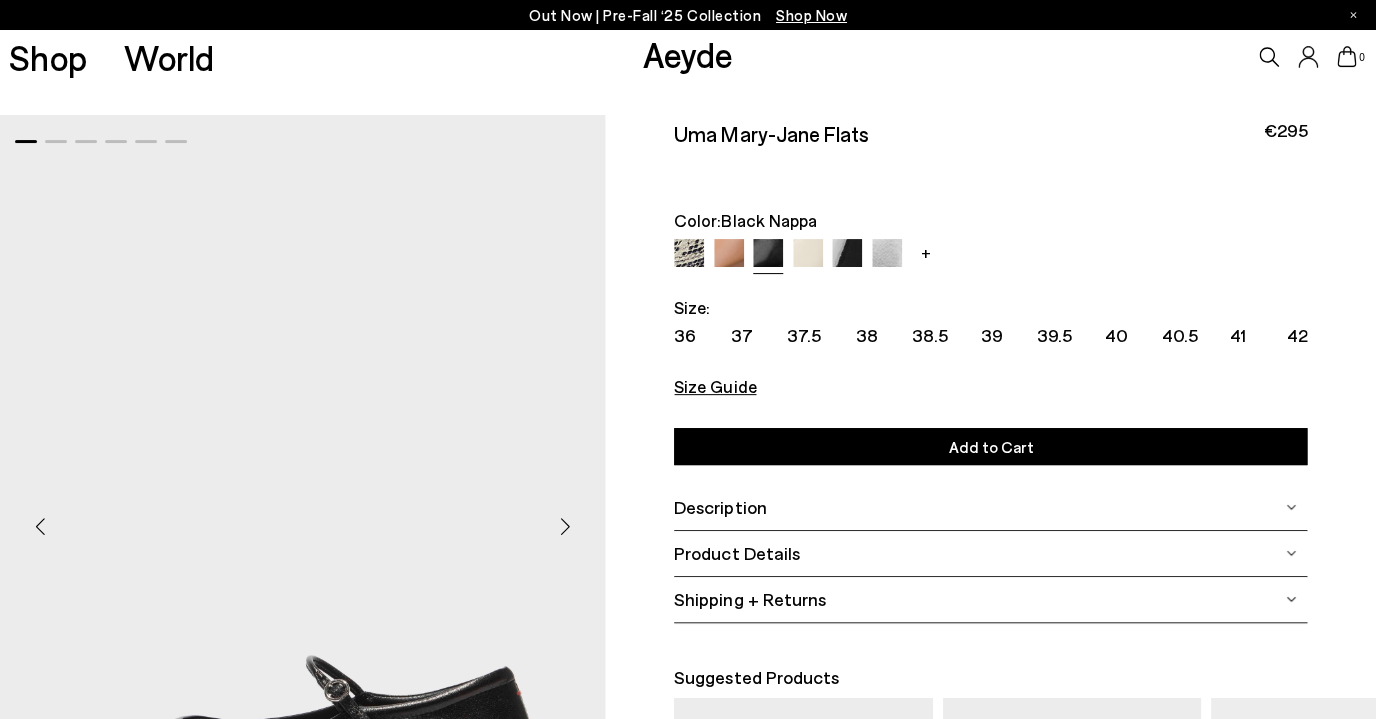 click at bounding box center [847, 254] 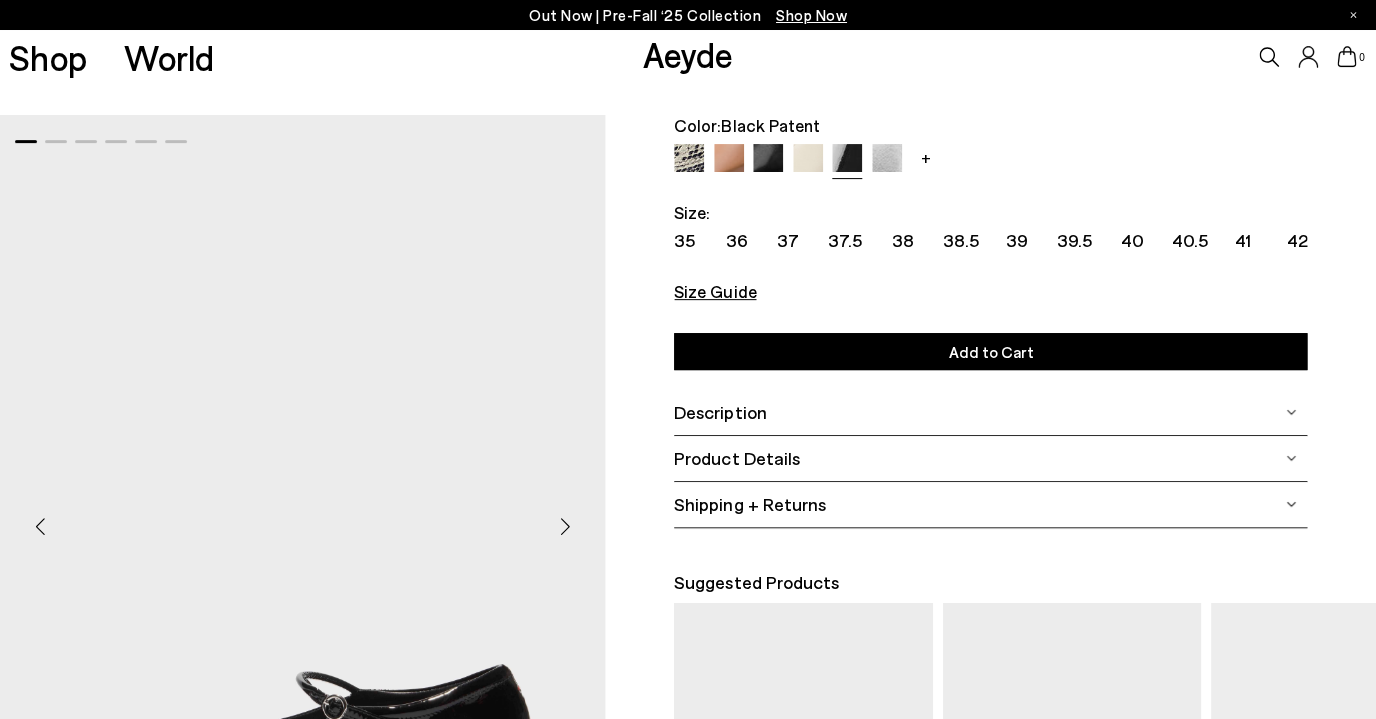 scroll, scrollTop: 0, scrollLeft: 0, axis: both 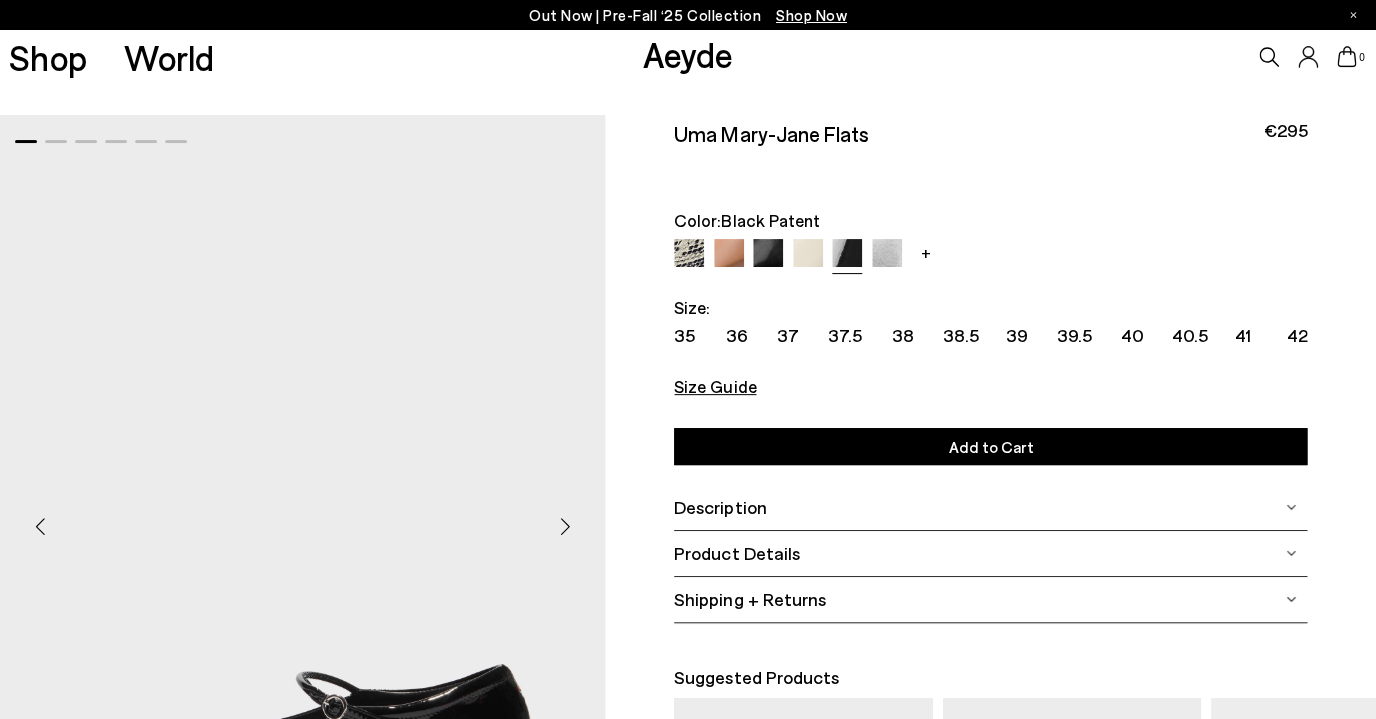 click at bounding box center [729, 254] 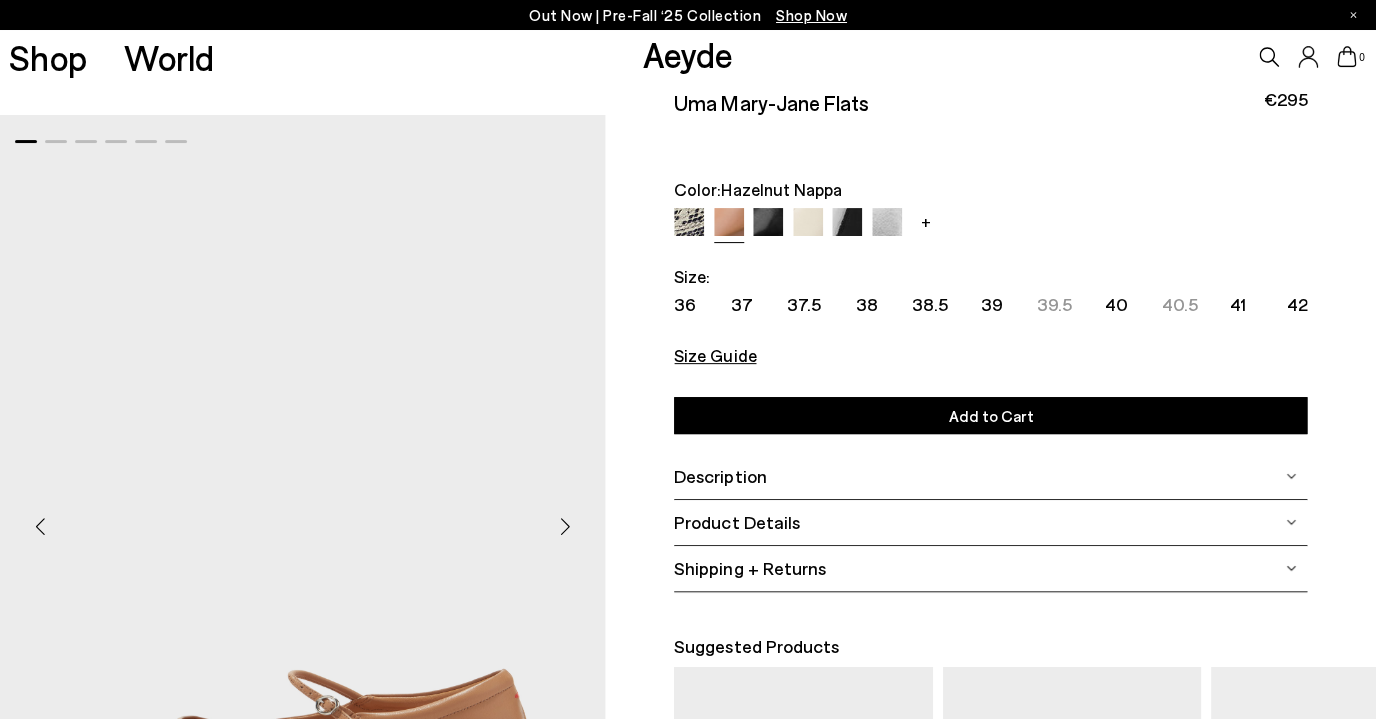 scroll, scrollTop: 0, scrollLeft: 0, axis: both 